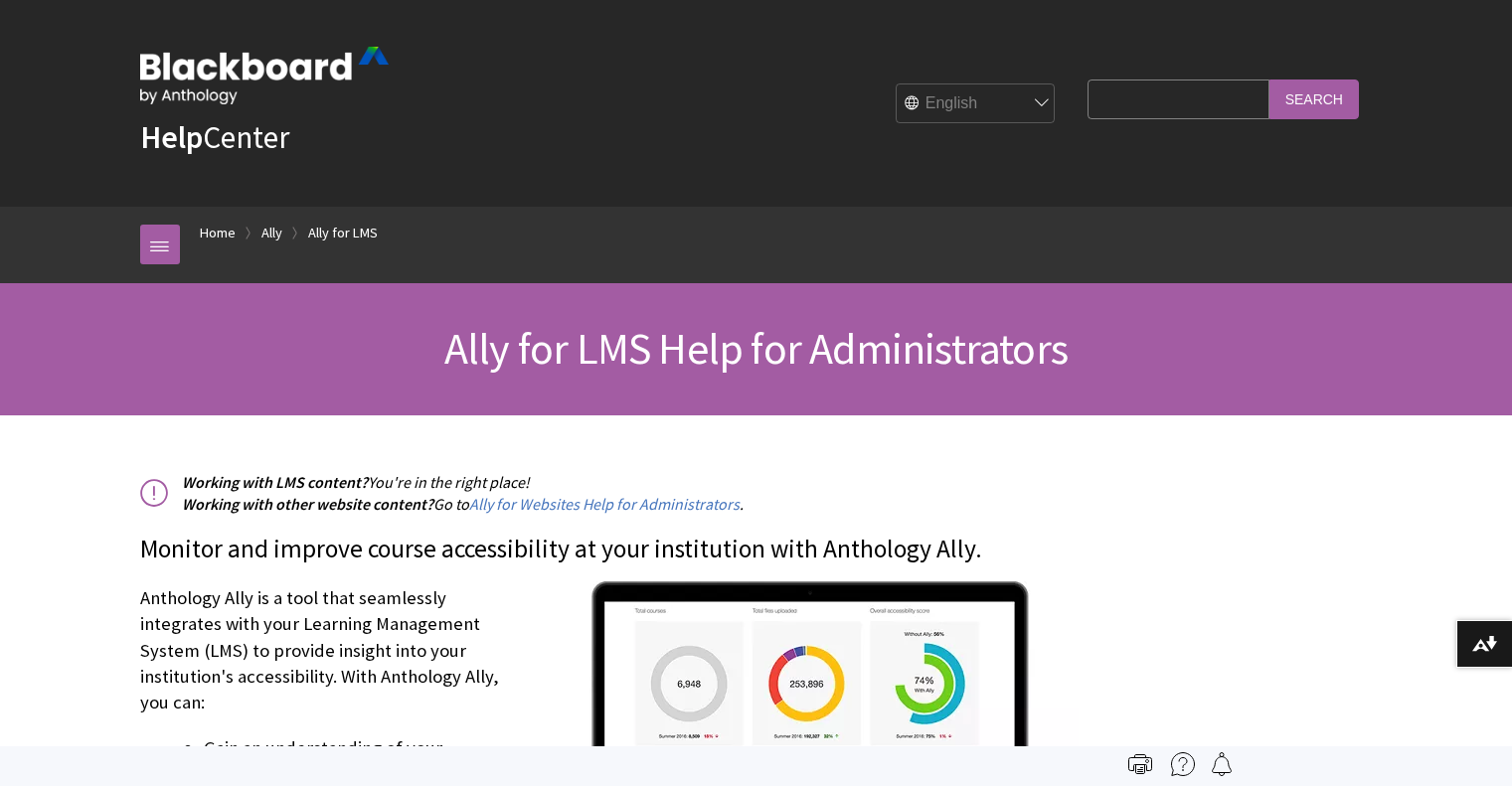 scroll, scrollTop: 0, scrollLeft: 0, axis: both 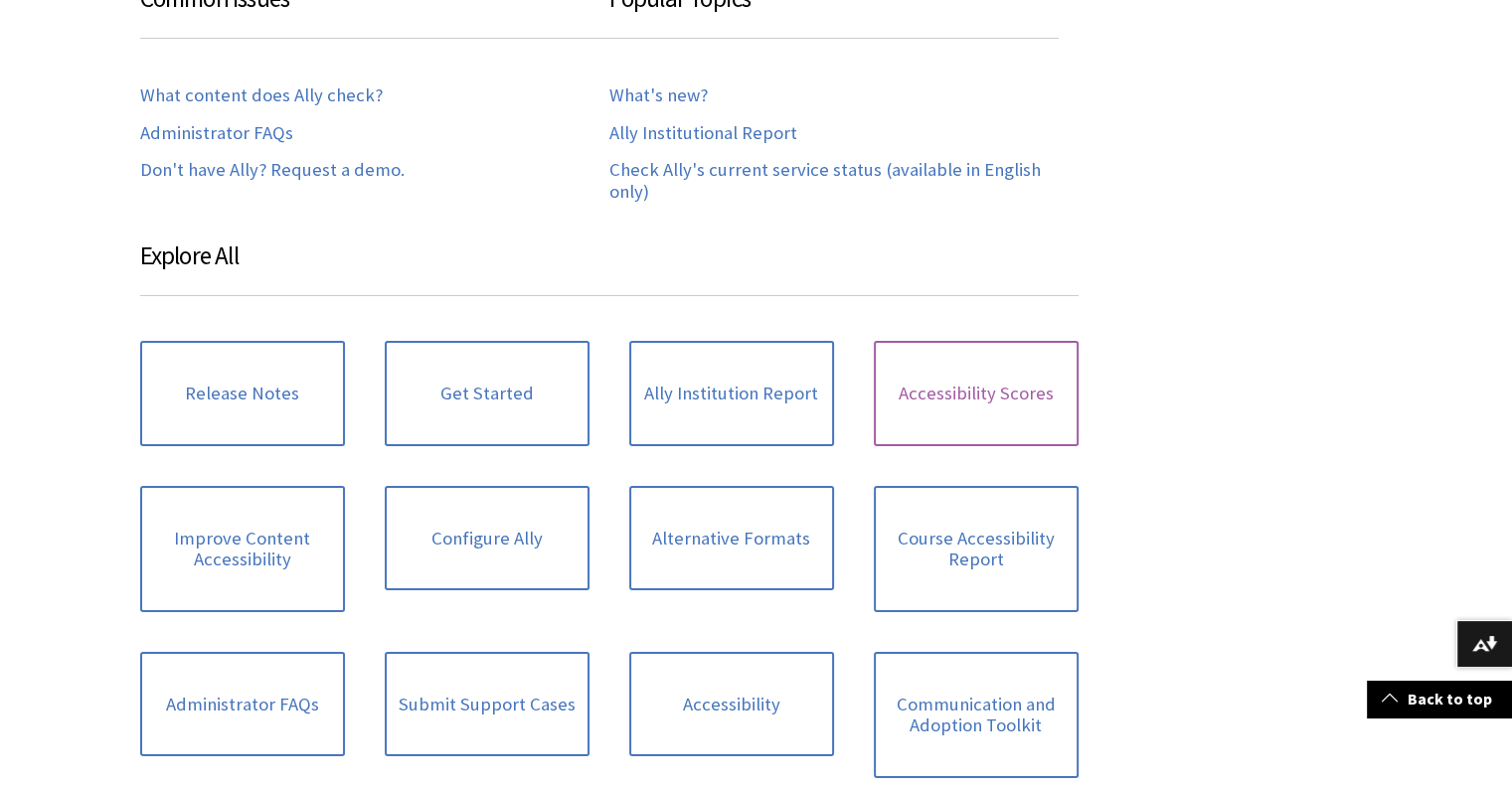 click on "Accessibility Scores" at bounding box center (976, 393) 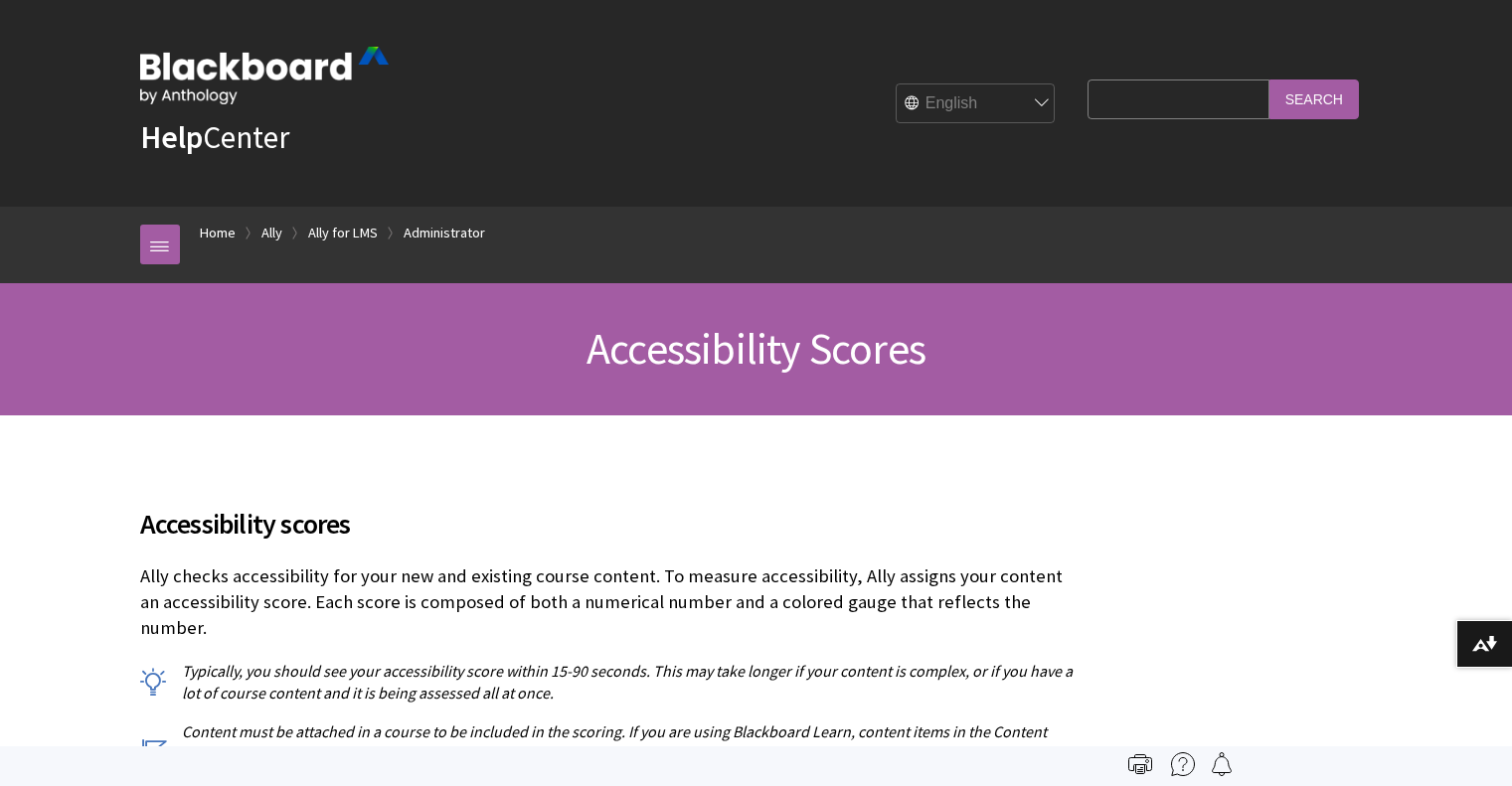 scroll, scrollTop: 0, scrollLeft: 0, axis: both 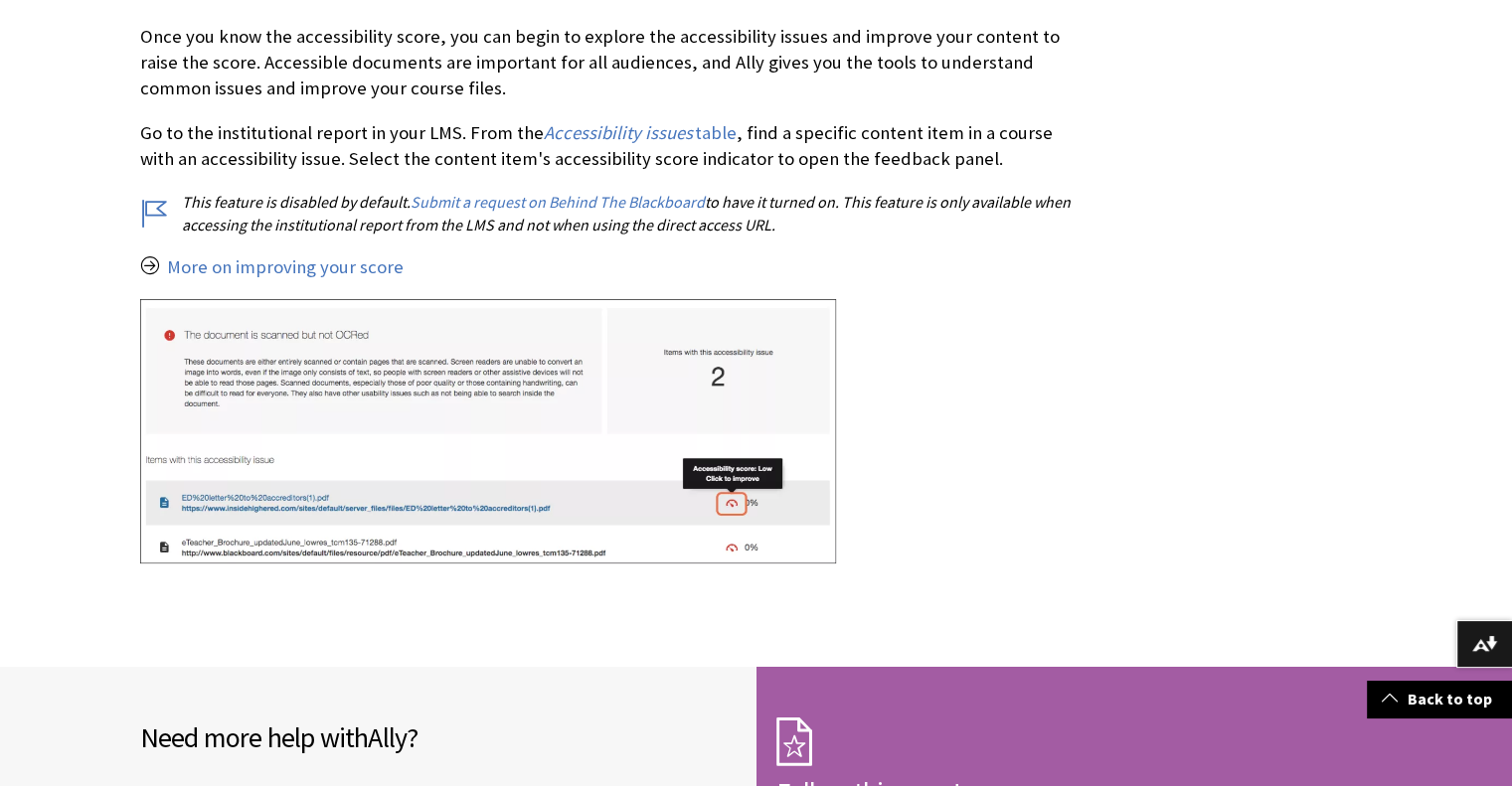click at bounding box center [488, 431] 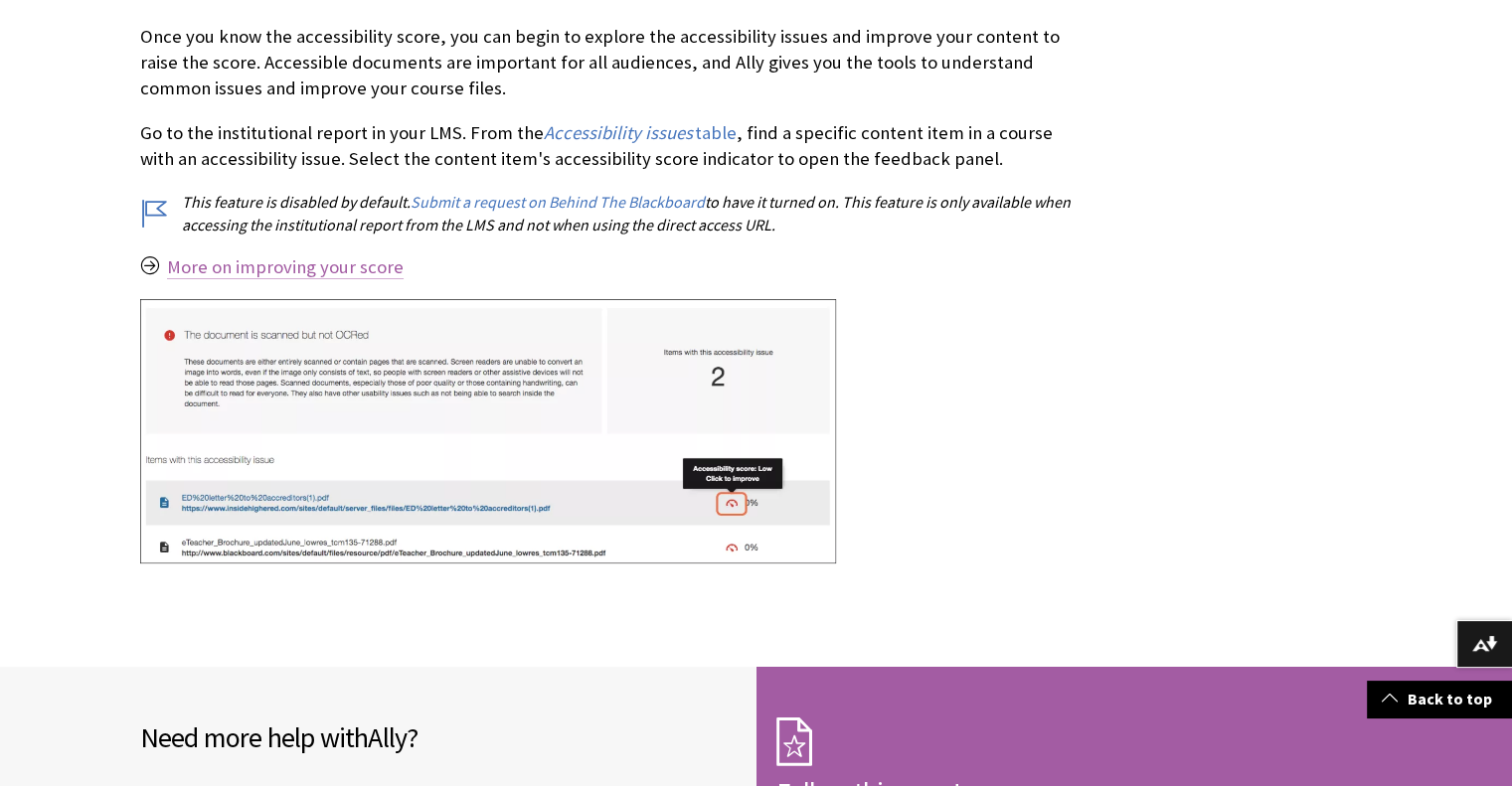 click on "More on improving your score" at bounding box center [285, 267] 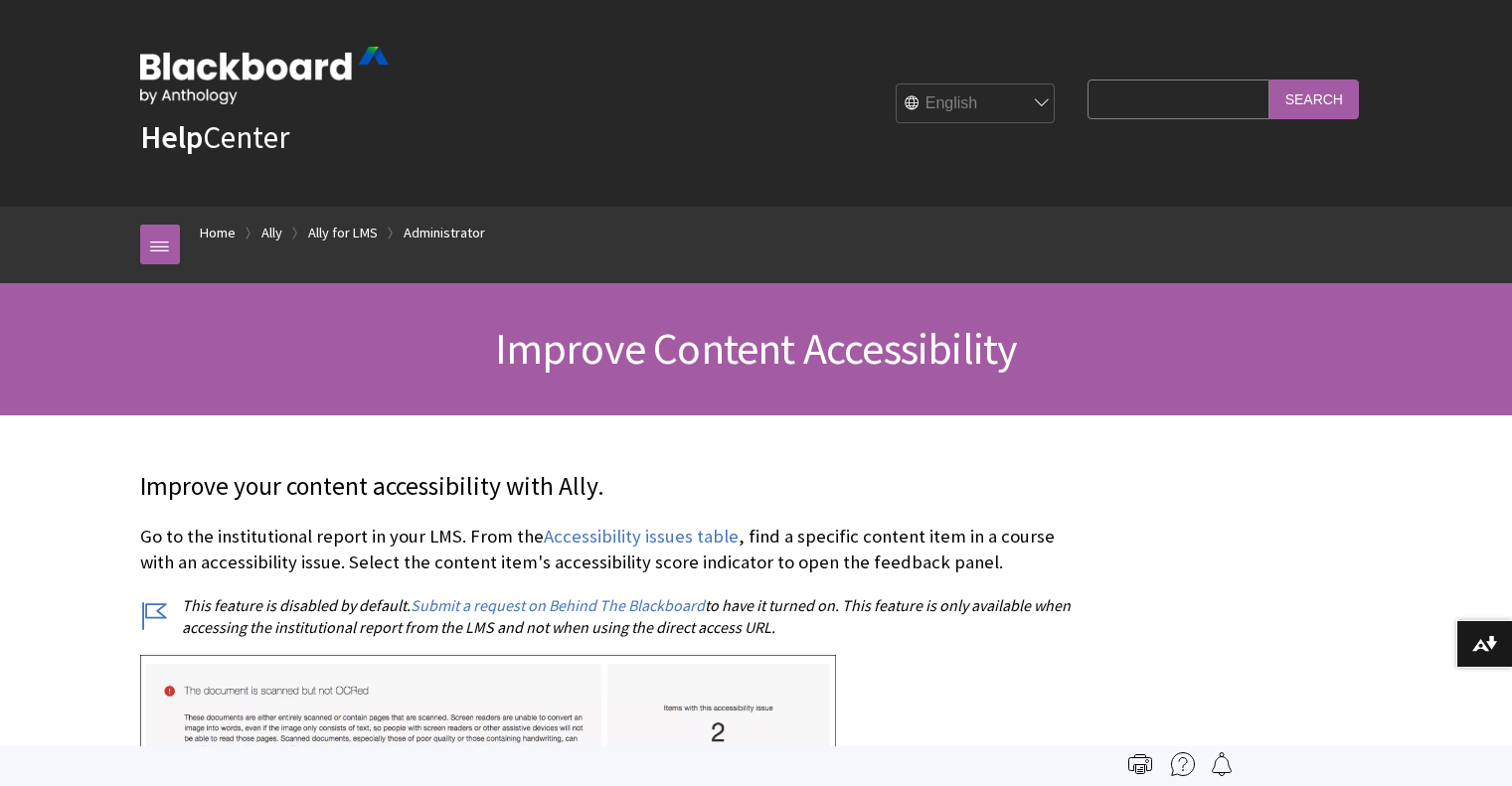 scroll, scrollTop: 0, scrollLeft: 0, axis: both 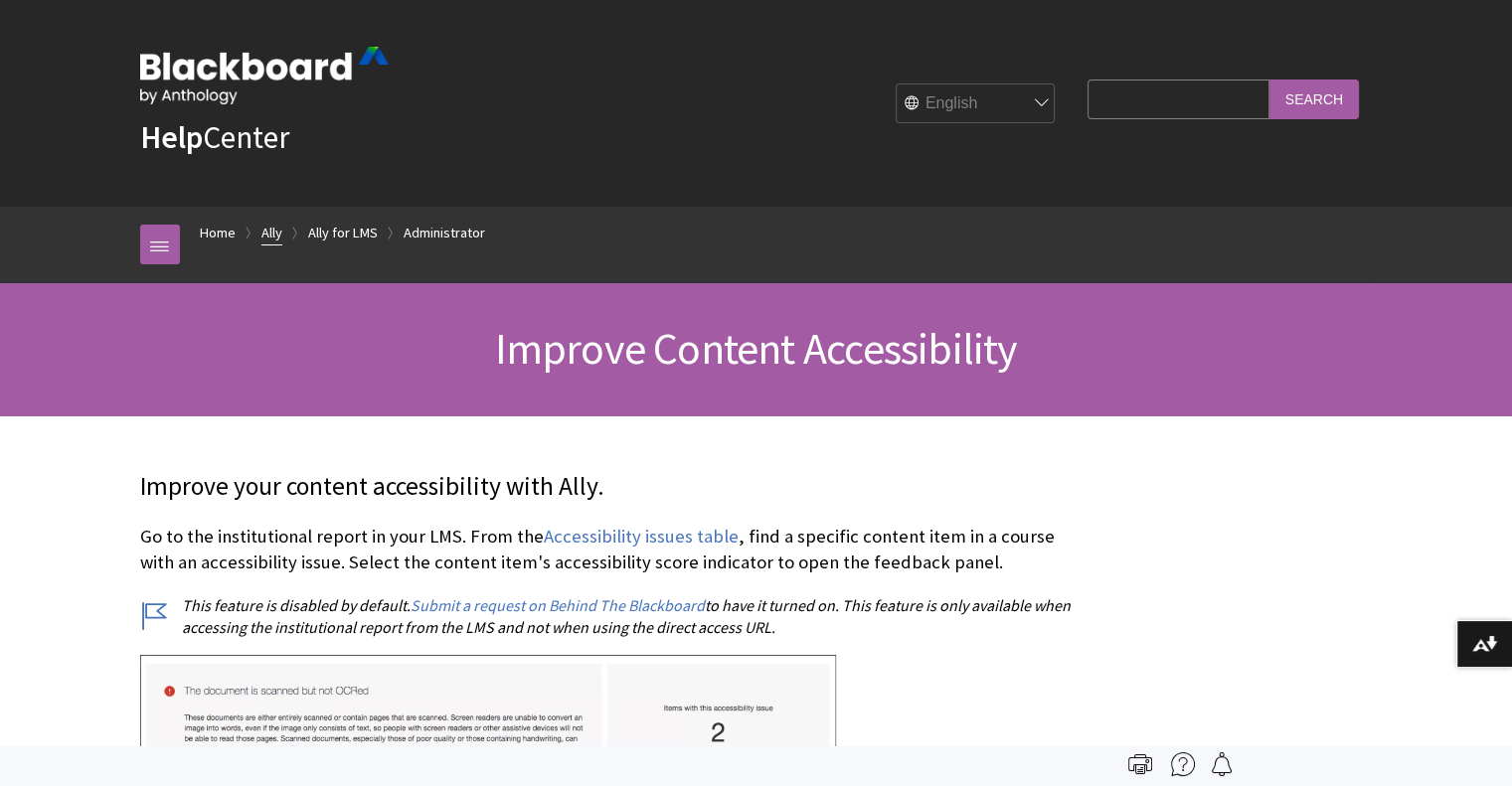 click on "Ally" at bounding box center (271, 233) 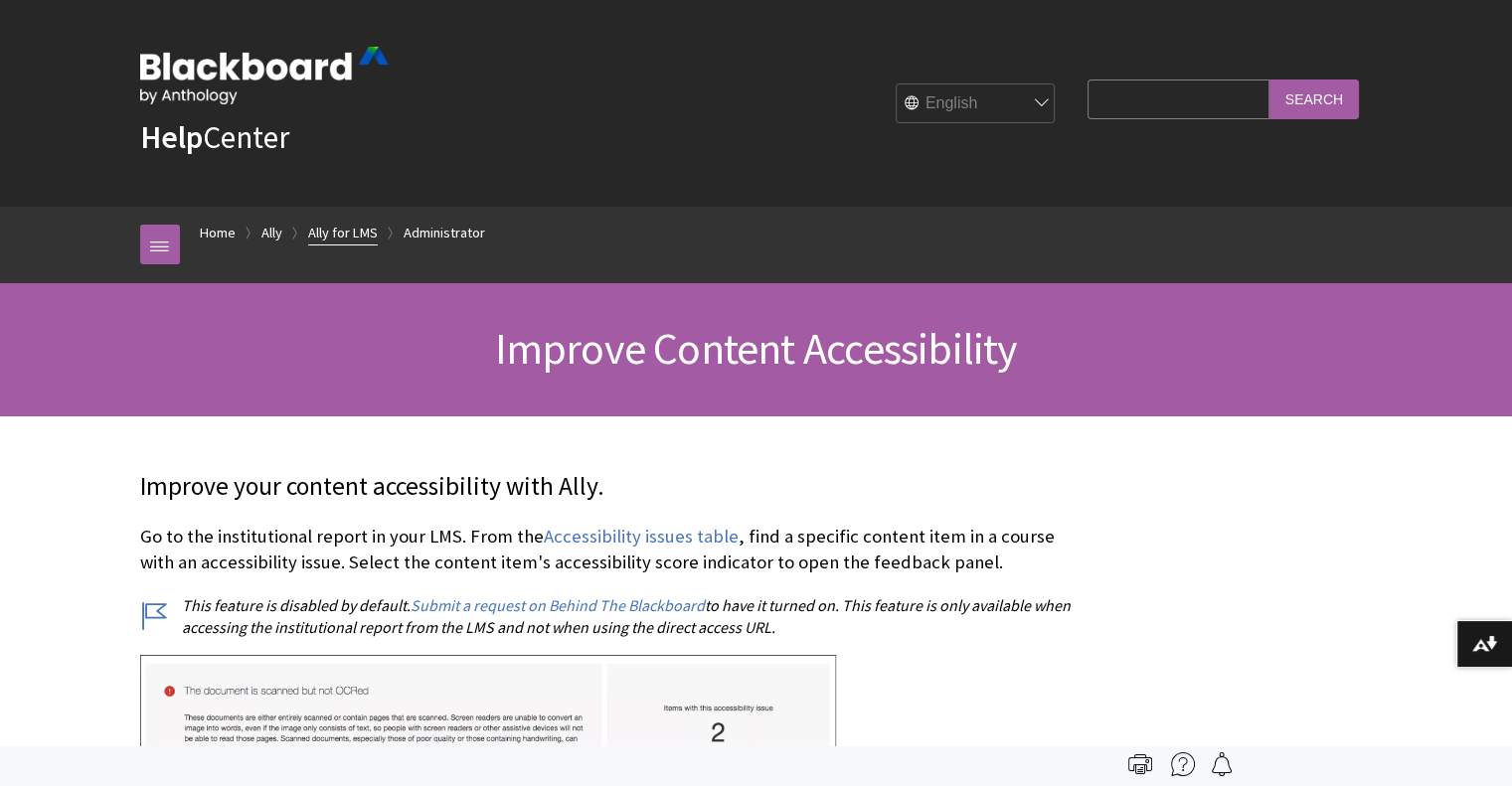 click on "Ally for LMS" at bounding box center [343, 233] 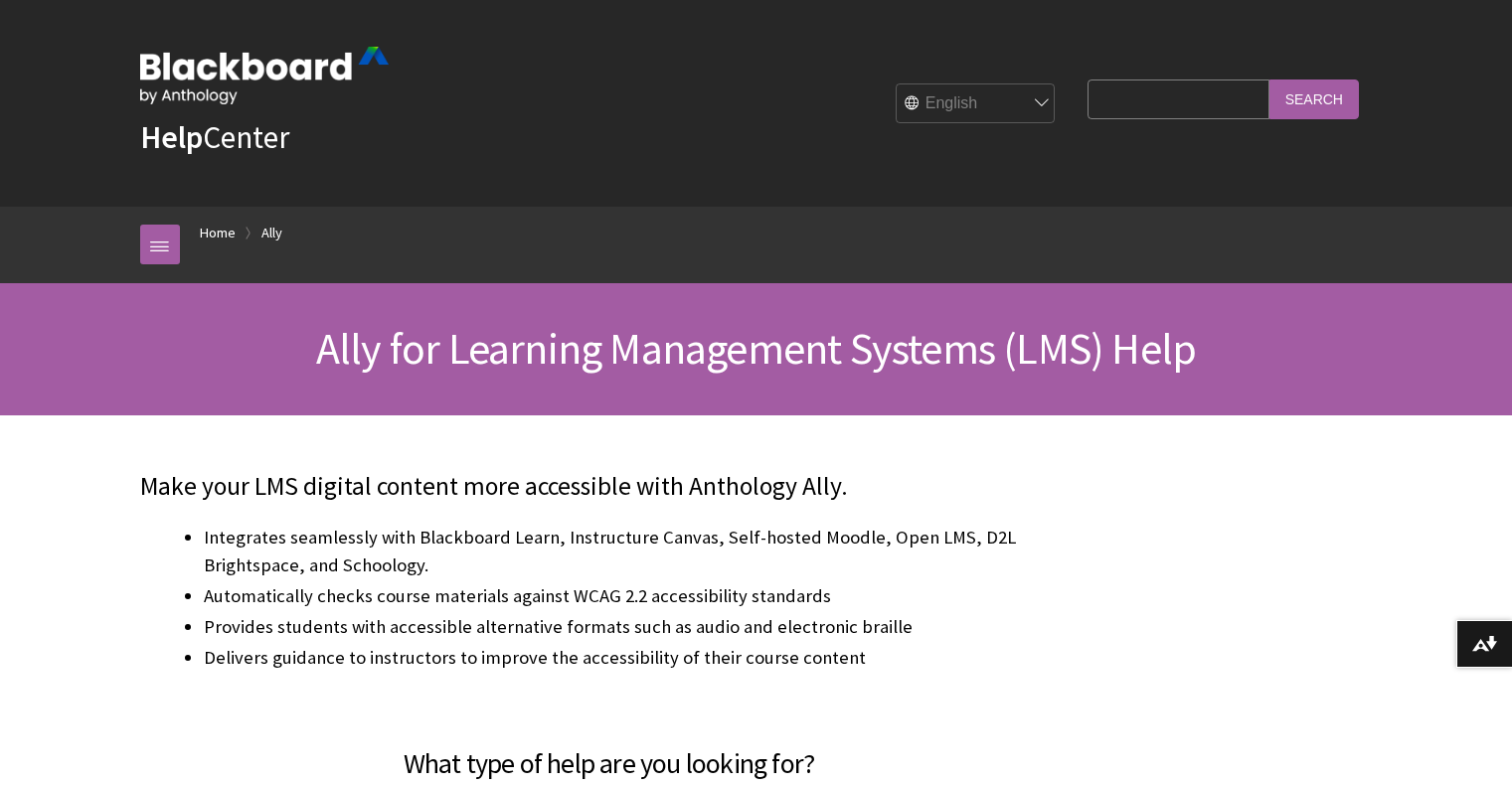 scroll, scrollTop: 0, scrollLeft: 0, axis: both 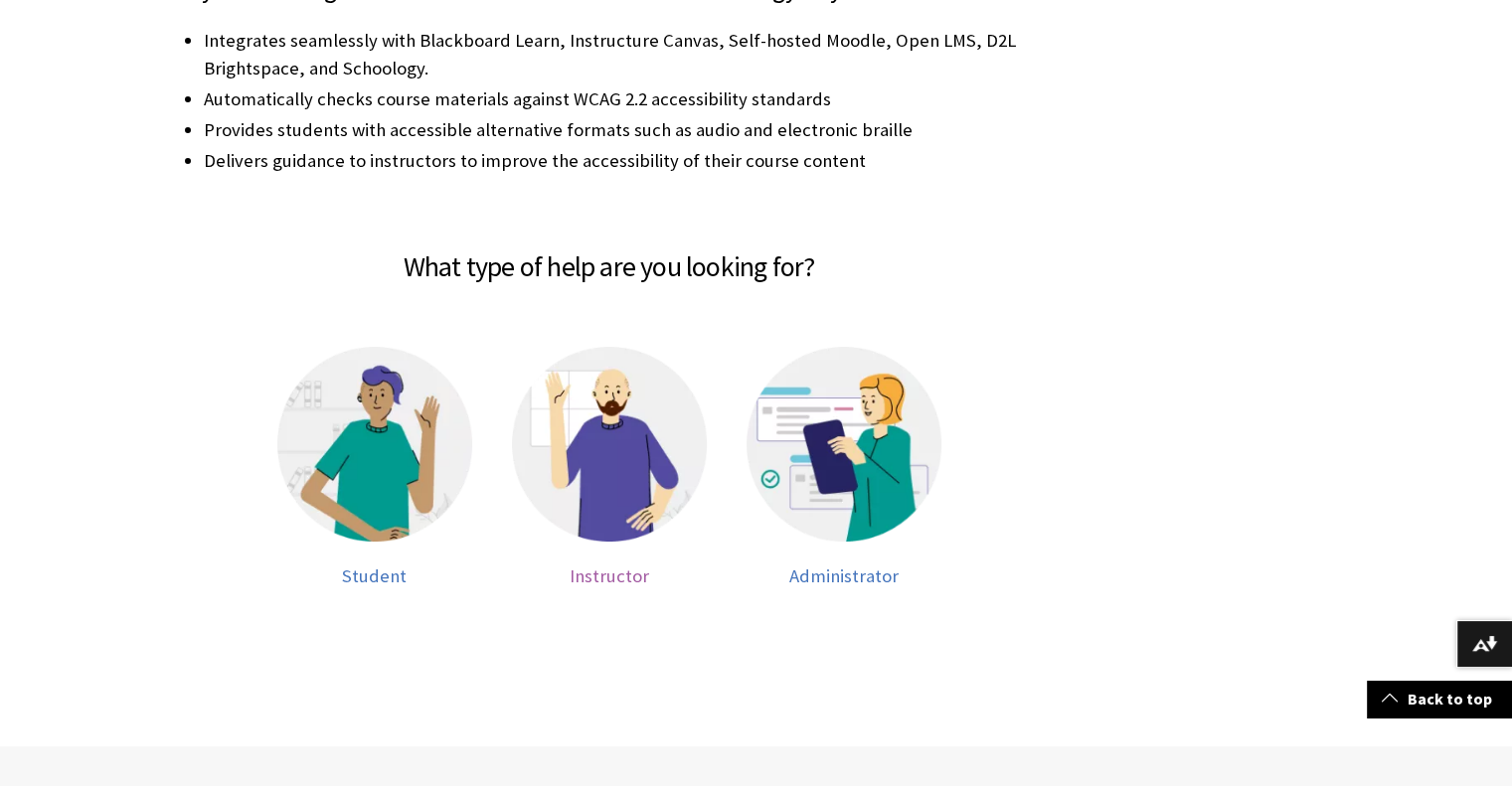 click at bounding box center (609, 444) 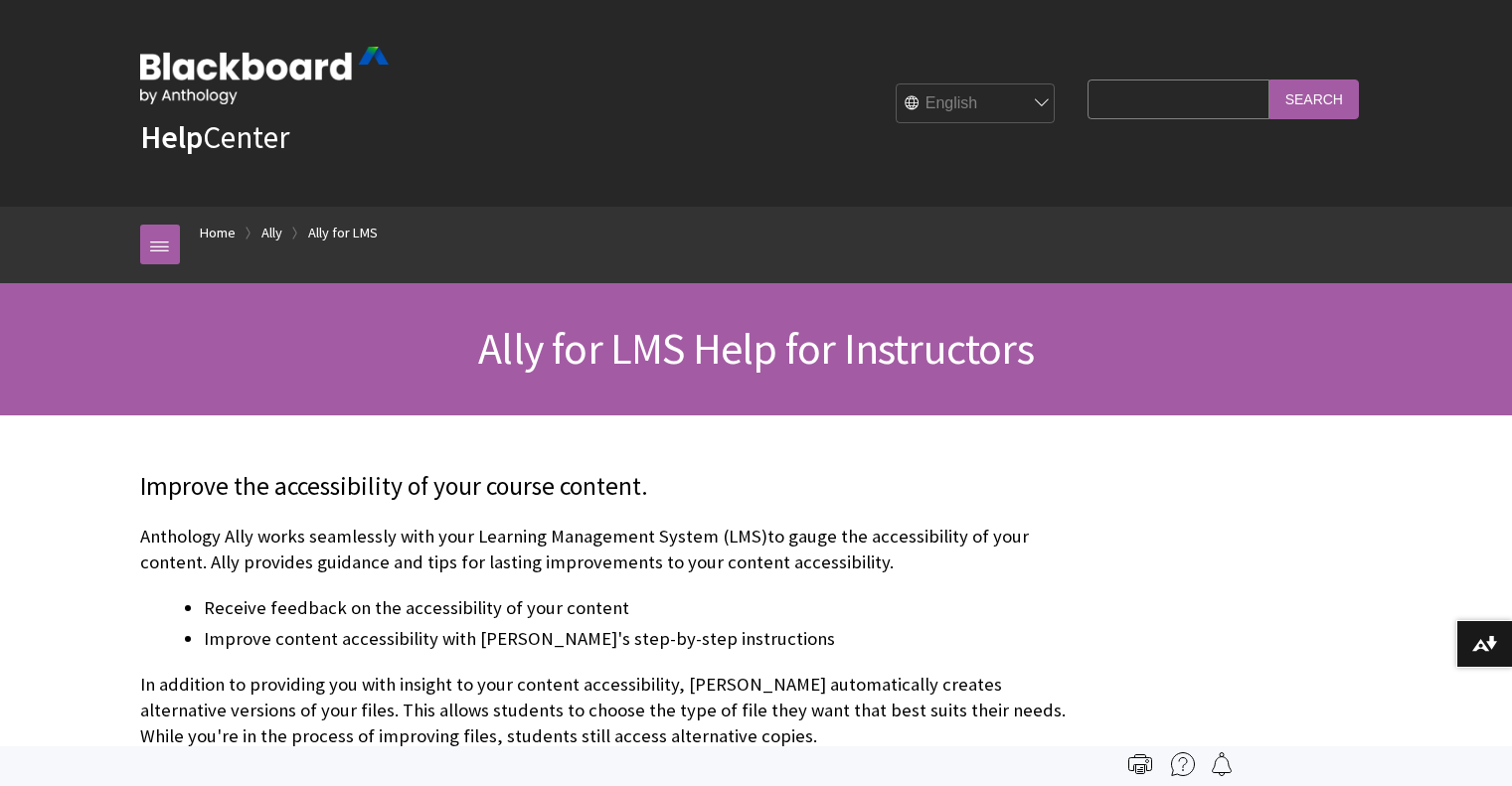 scroll, scrollTop: 268, scrollLeft: 0, axis: vertical 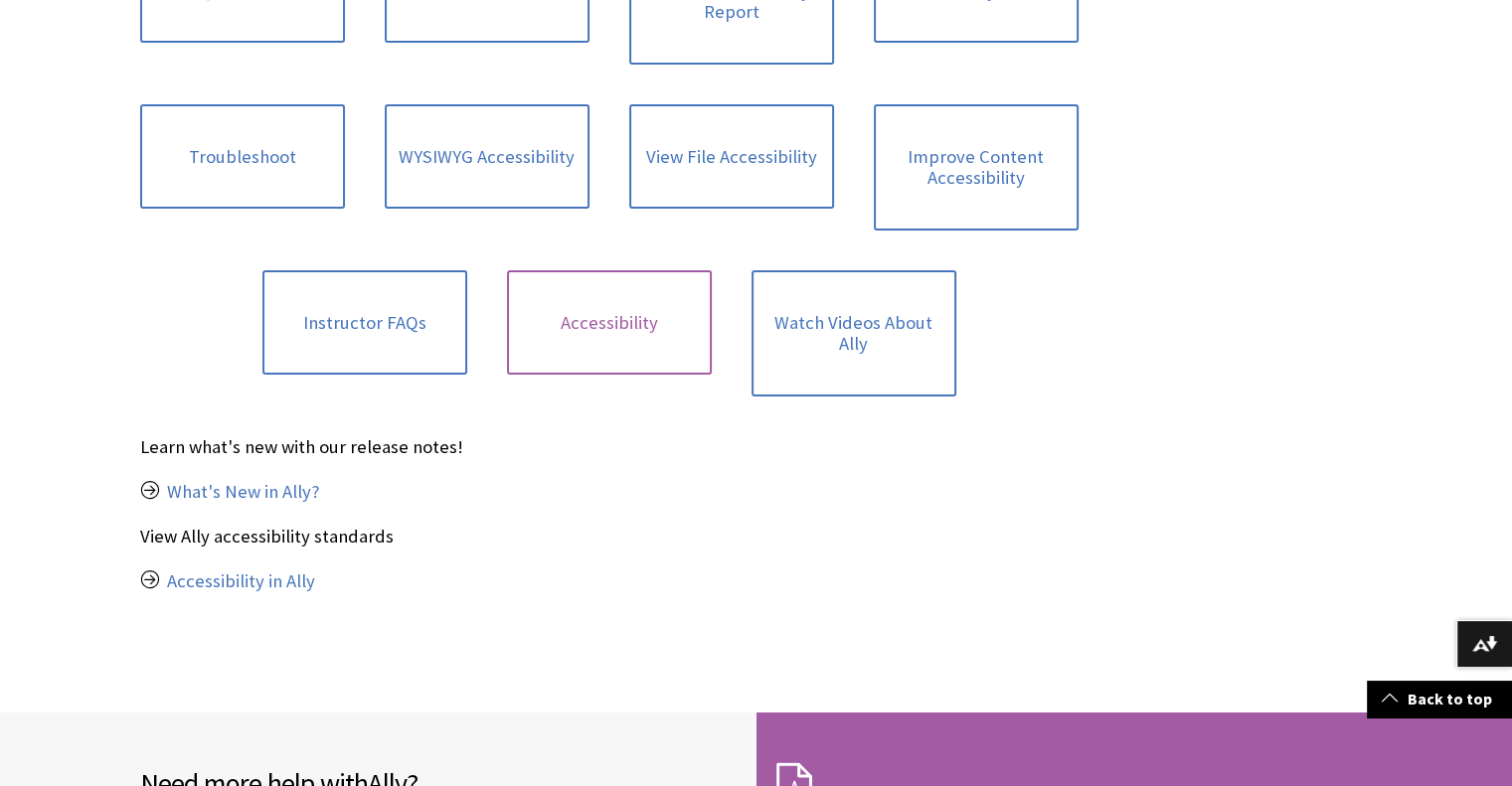 click on "Accessibility" at bounding box center (609, 323) 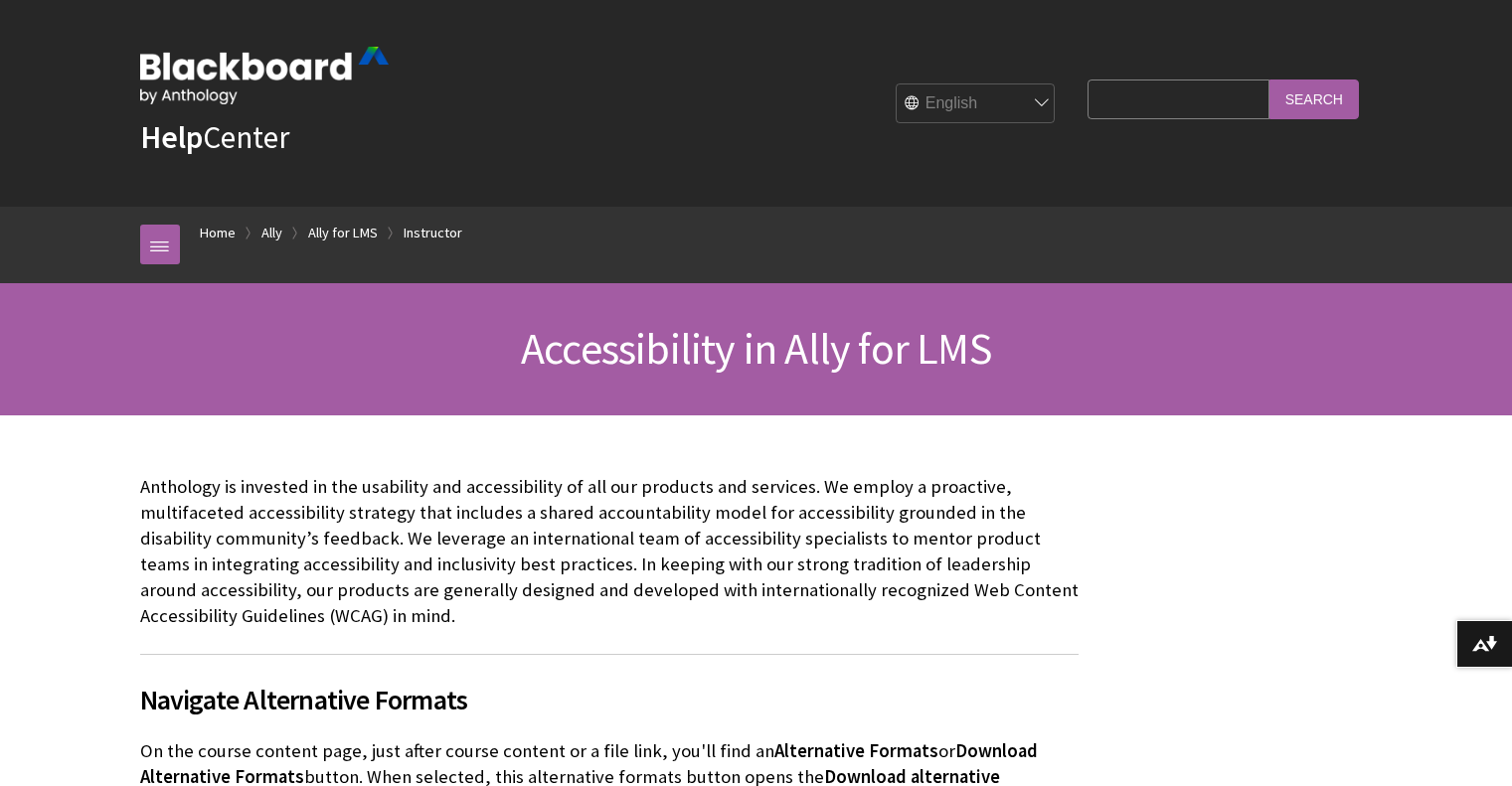 scroll, scrollTop: 299, scrollLeft: 0, axis: vertical 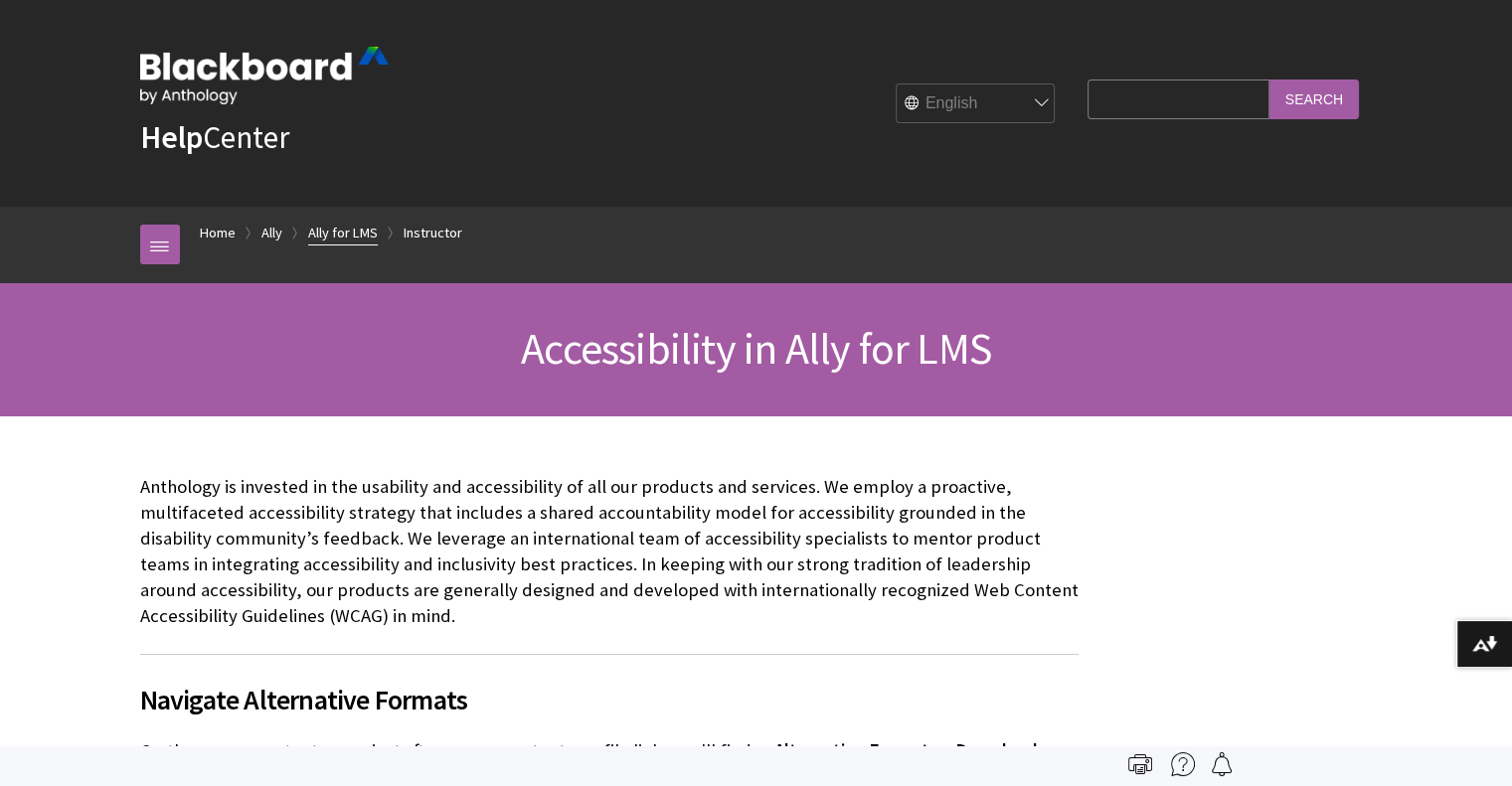 click on "Ally for LMS" at bounding box center (343, 233) 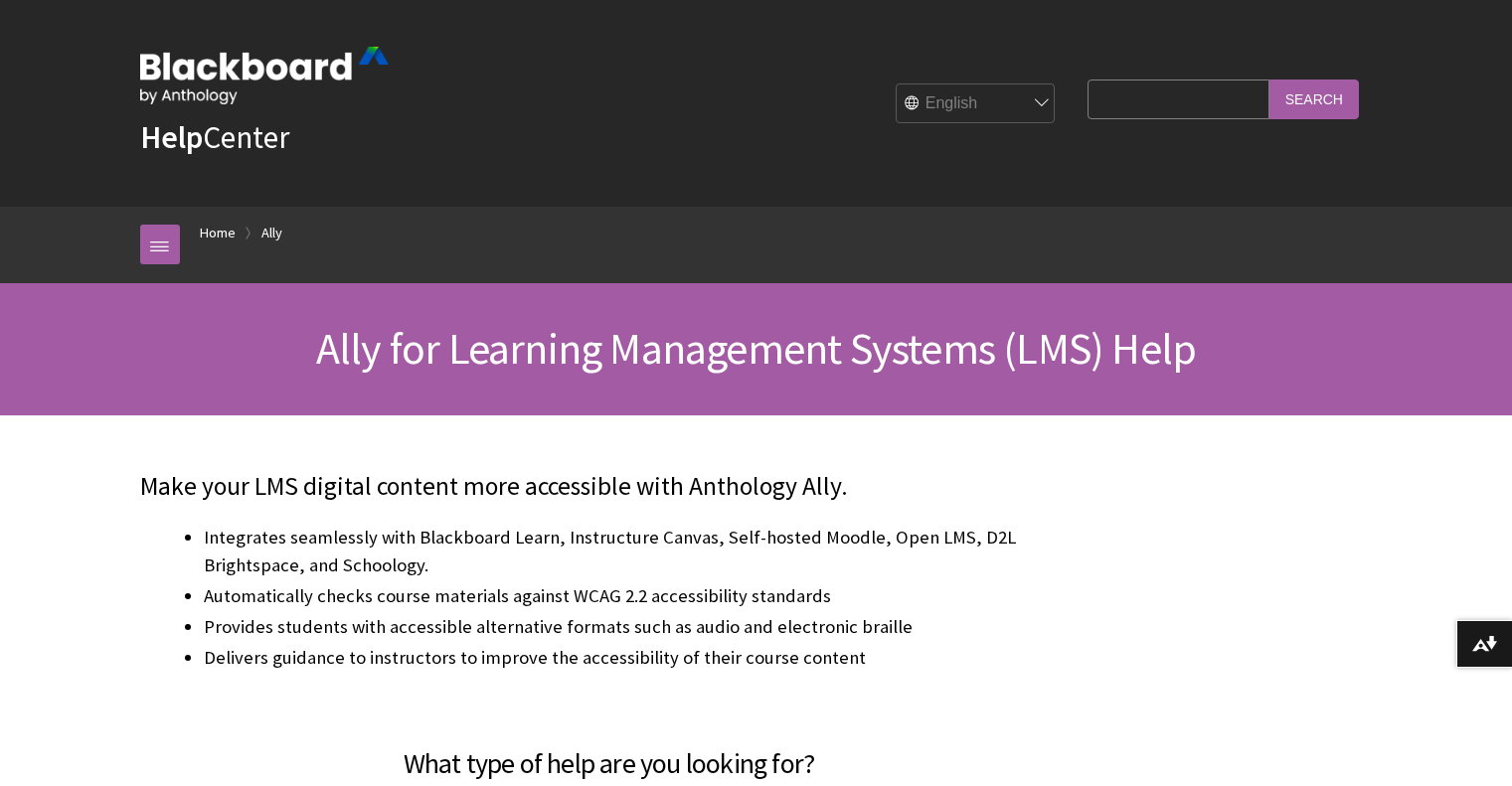 scroll, scrollTop: 0, scrollLeft: 0, axis: both 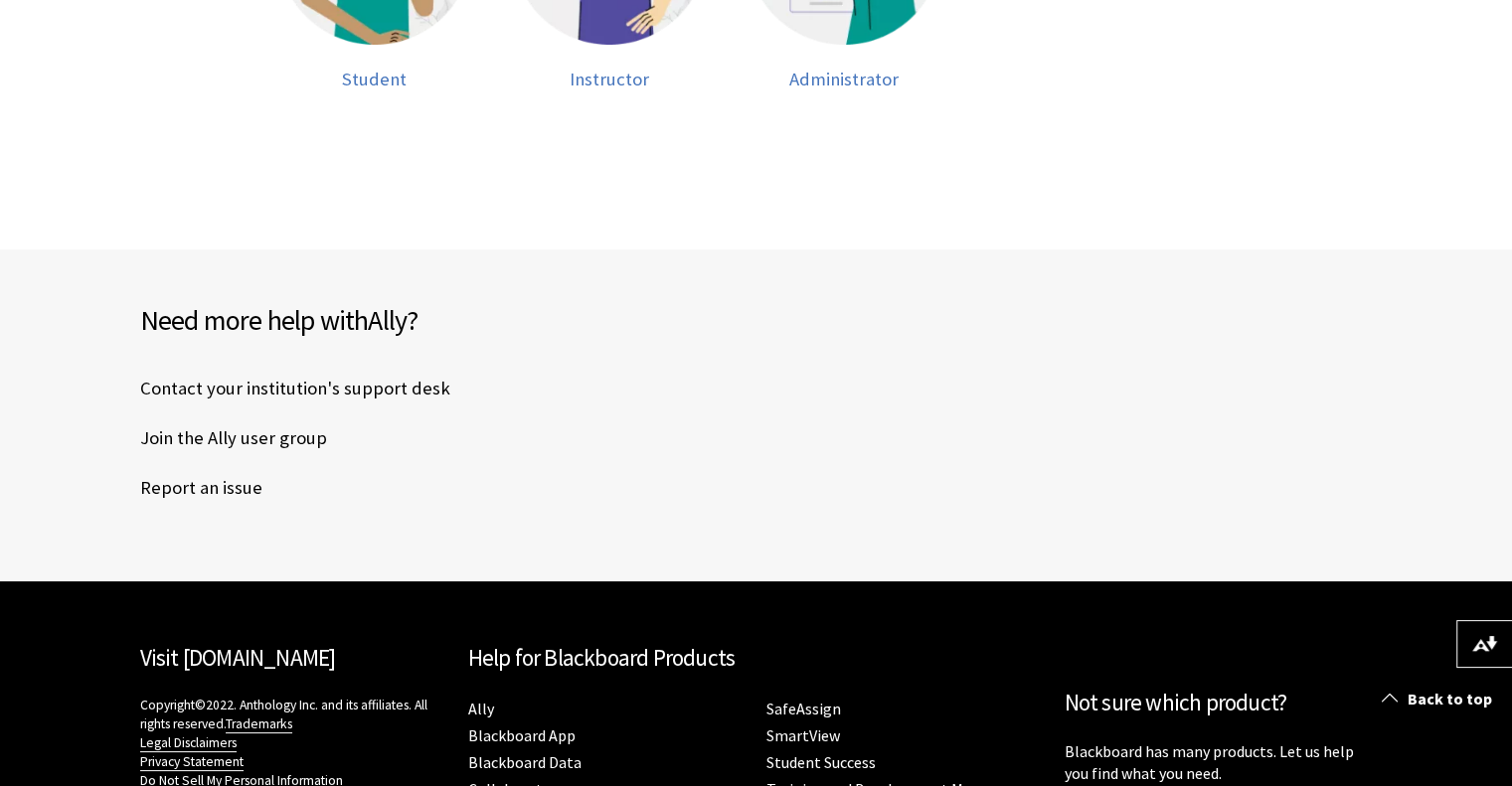 click on "Join the Ally user group" at bounding box center (234, 438) 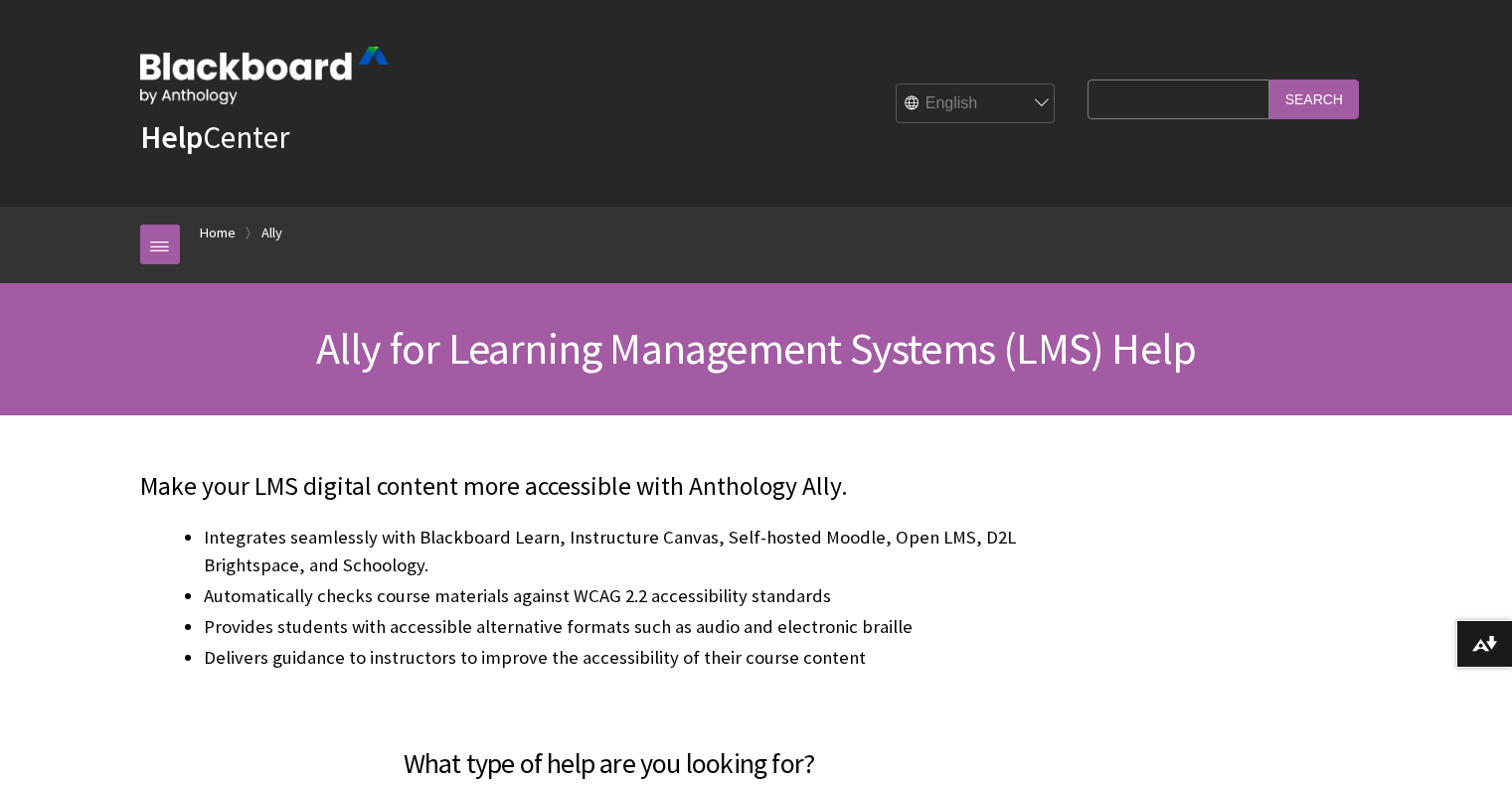 scroll, scrollTop: 966, scrollLeft: 0, axis: vertical 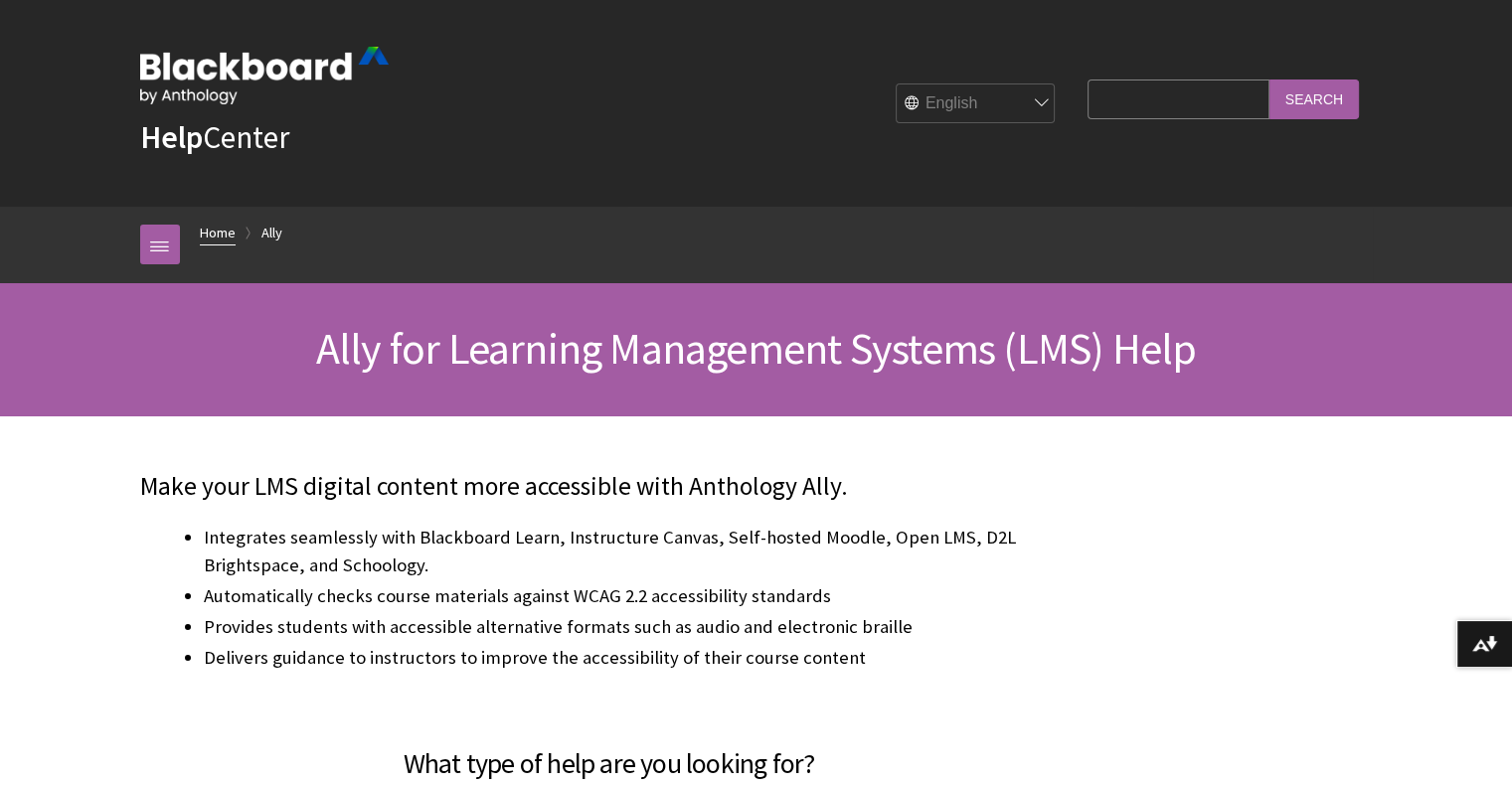 click on "Home" at bounding box center [218, 233] 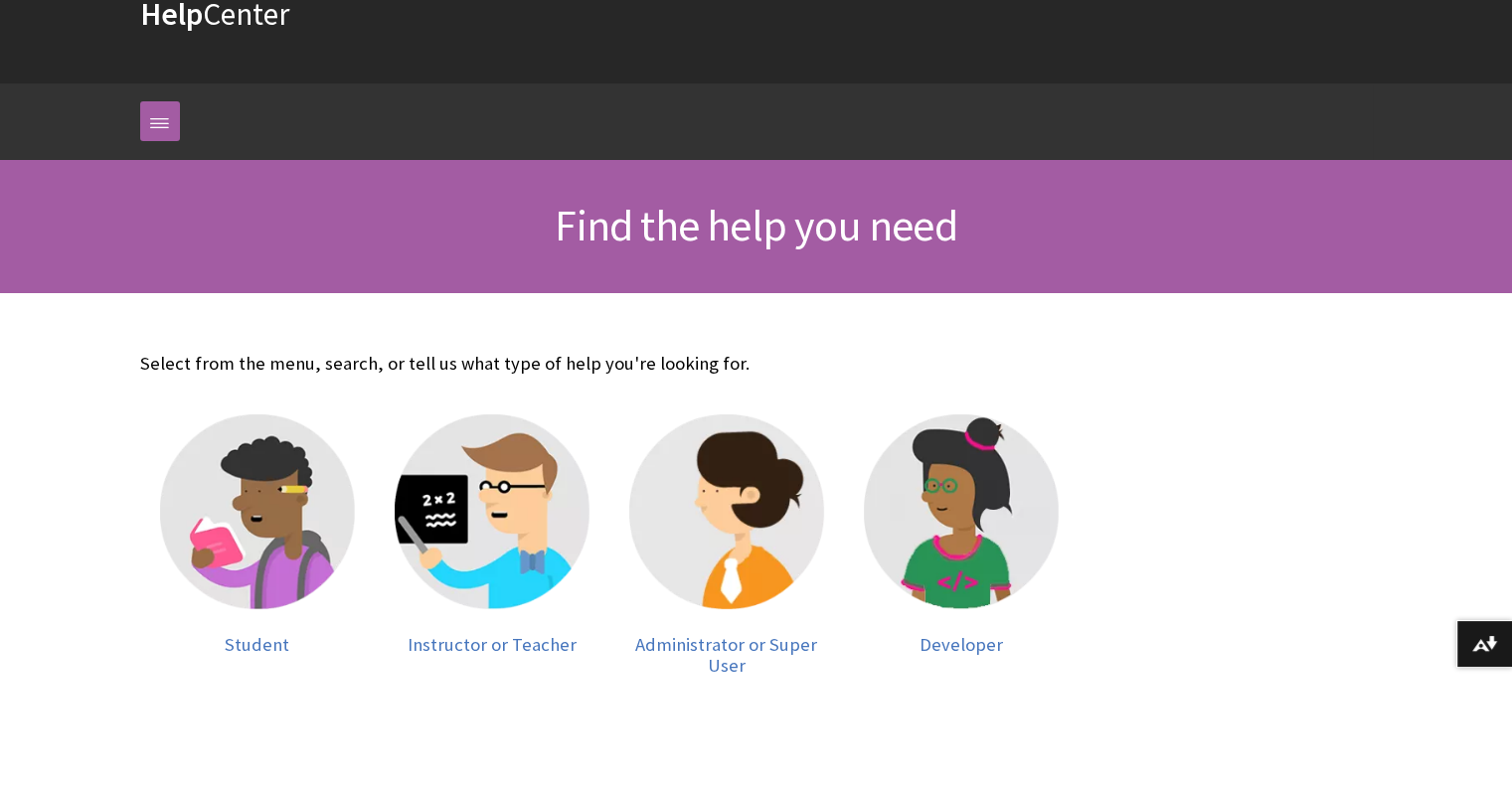 scroll, scrollTop: 298, scrollLeft: 0, axis: vertical 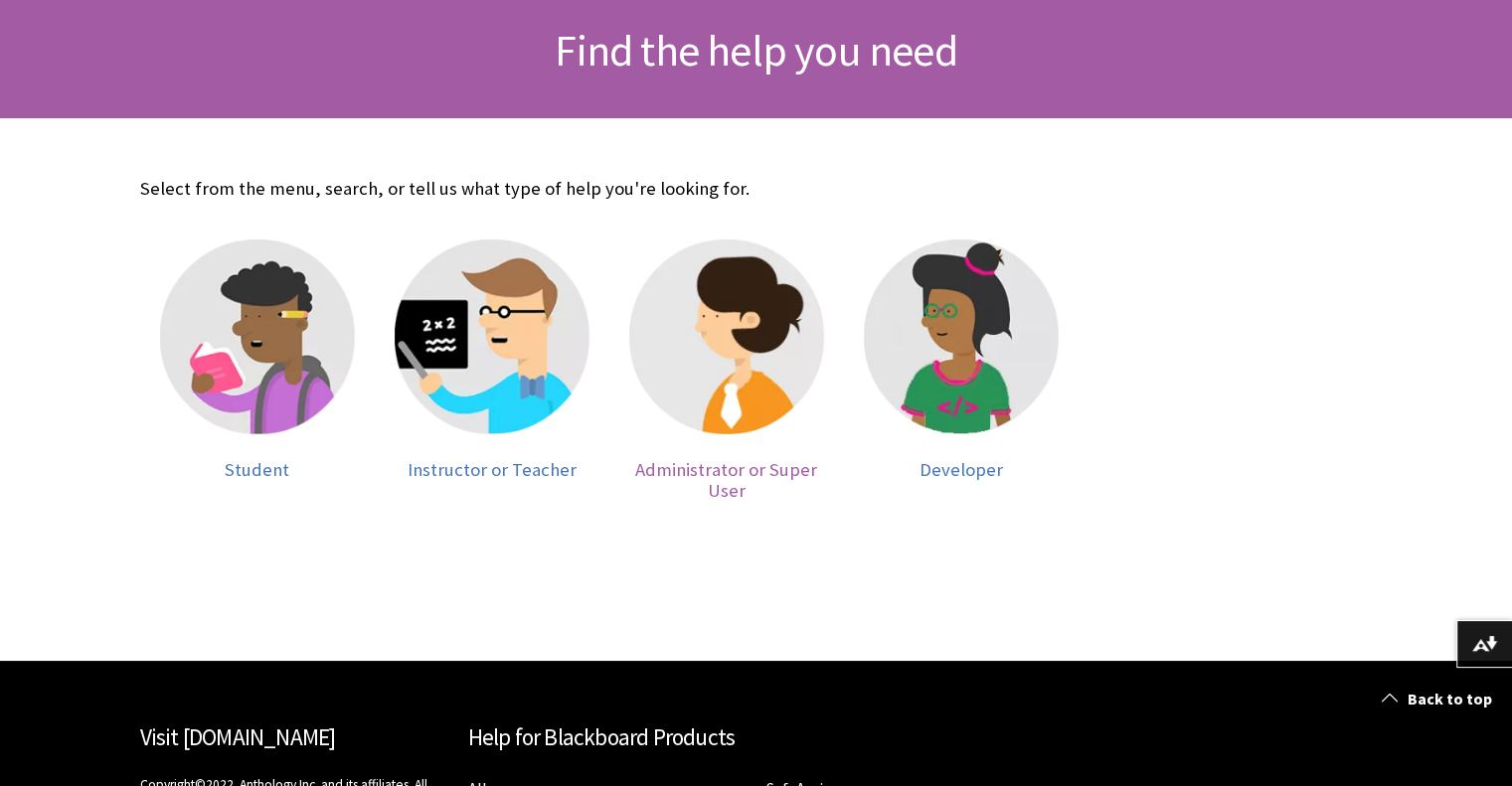 click at bounding box center (727, 337) 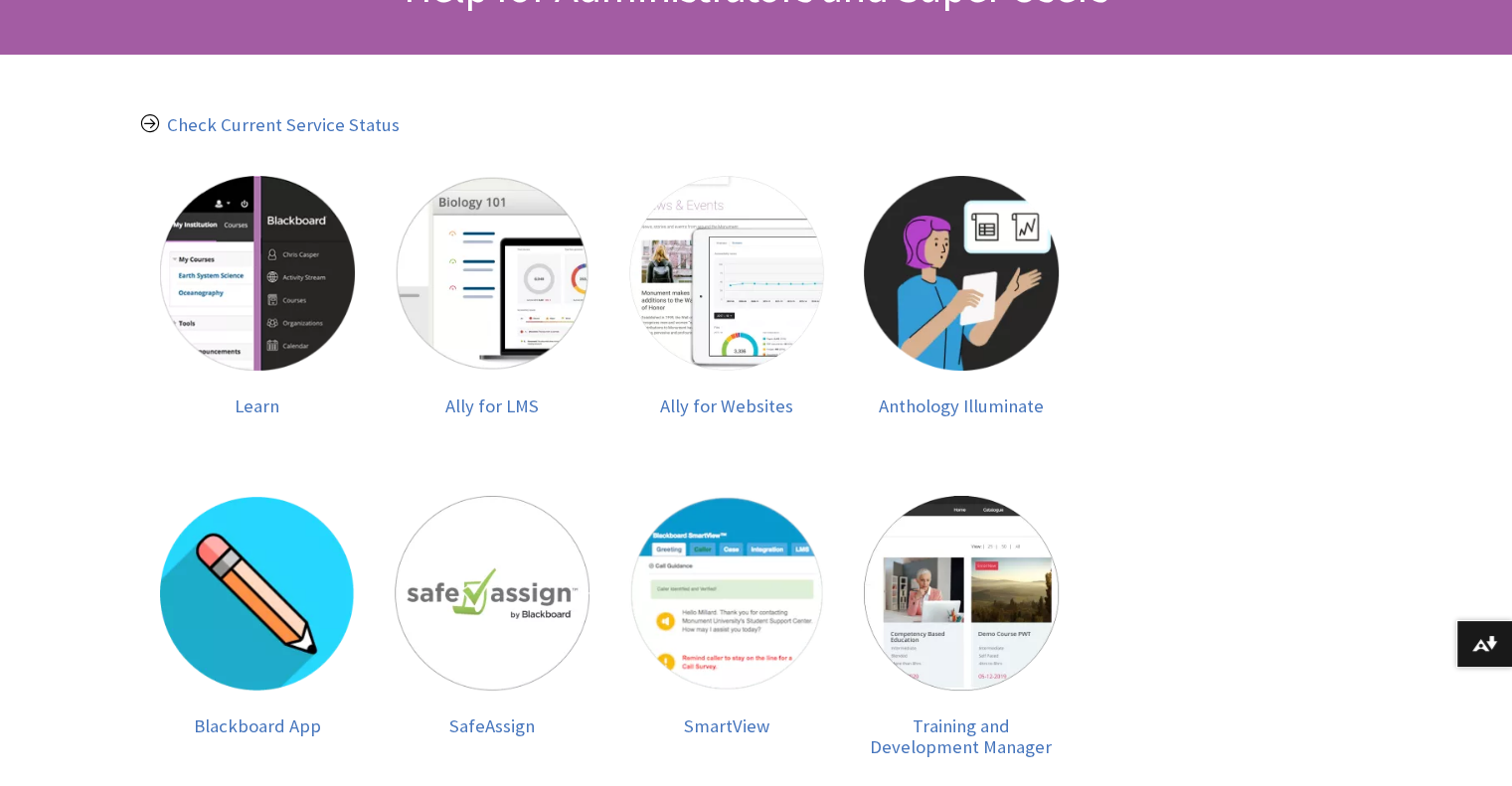 scroll, scrollTop: 397, scrollLeft: 0, axis: vertical 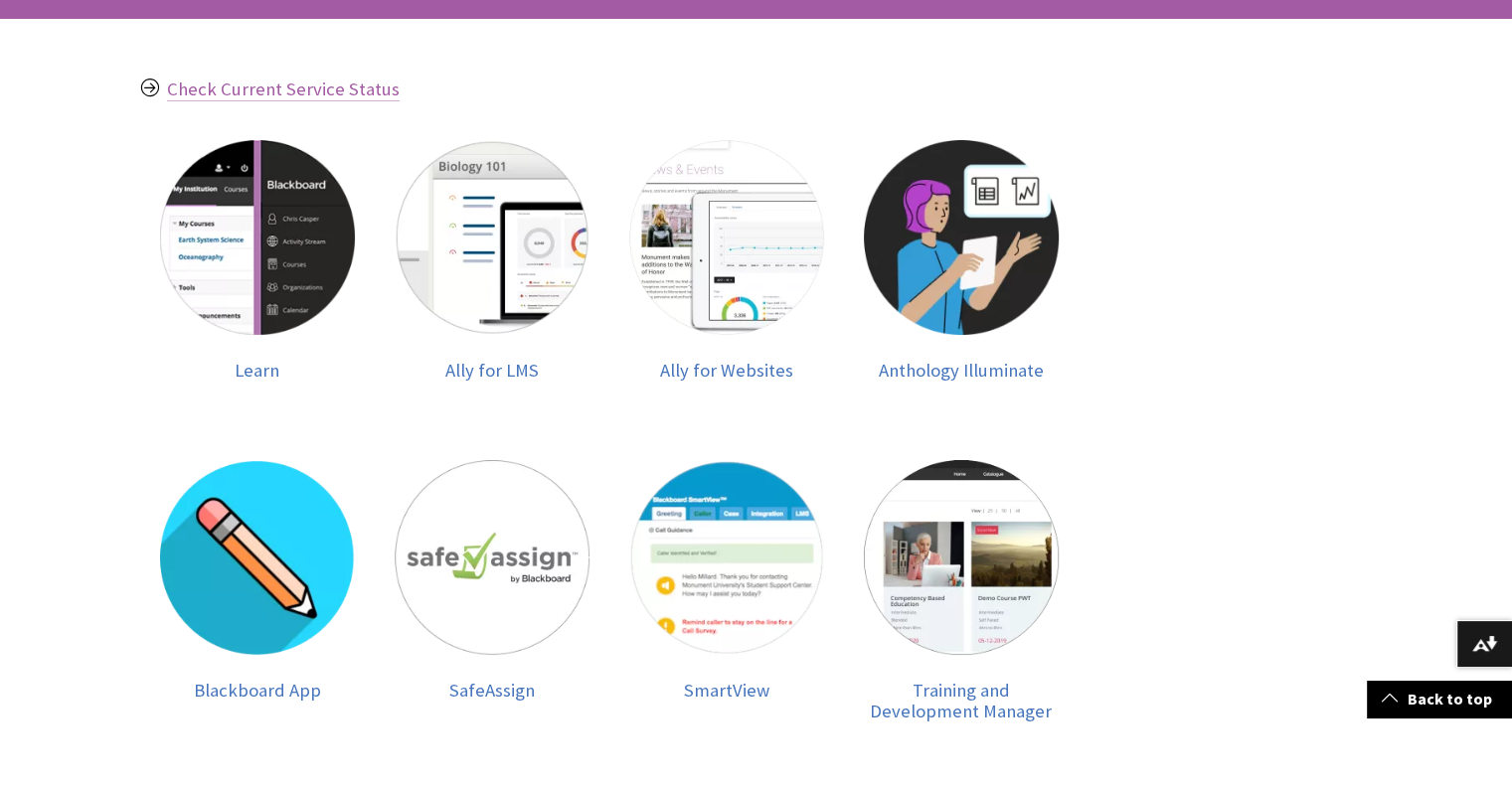 click on "Check Current Service Status" at bounding box center (283, 89) 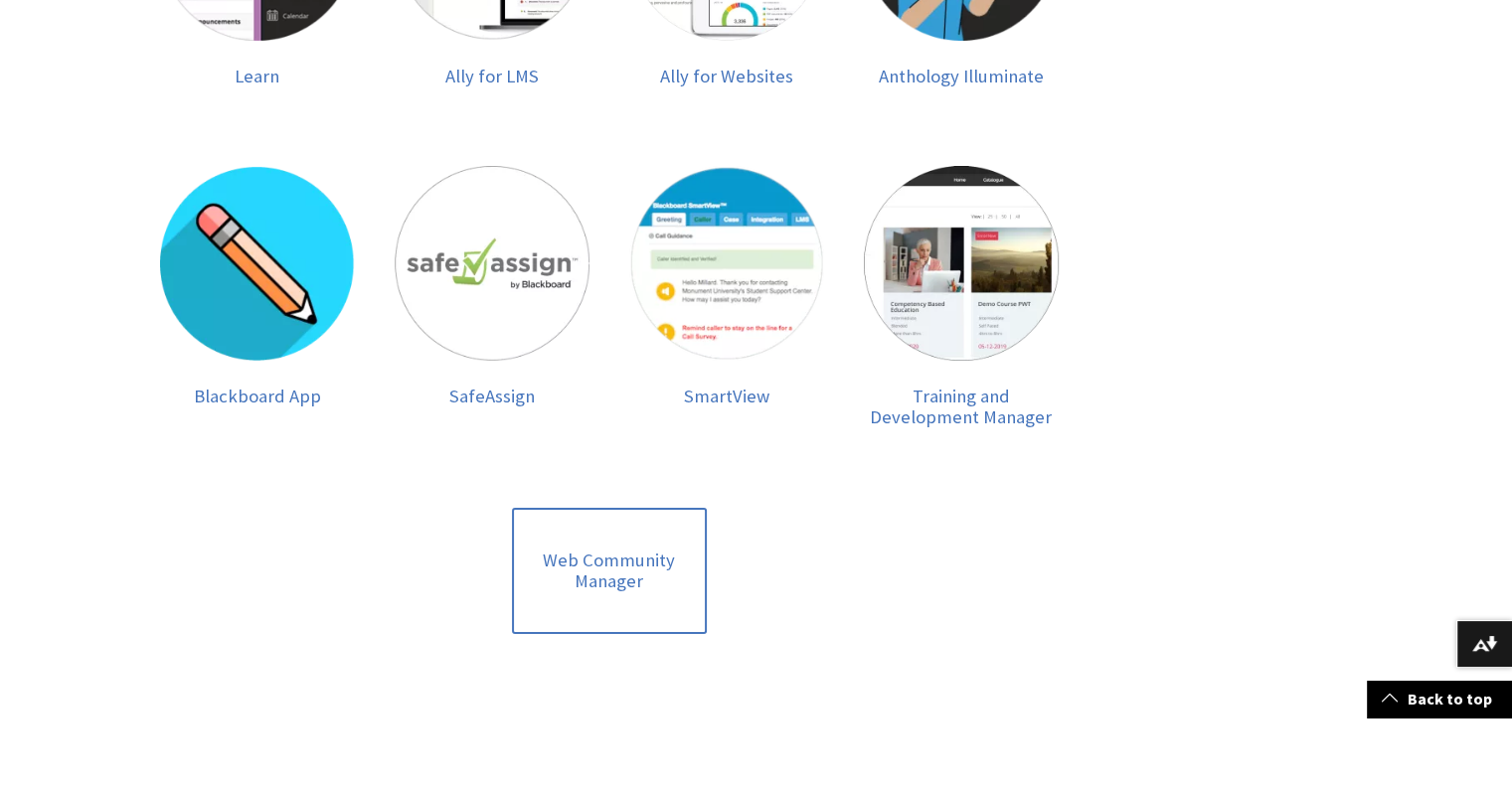 scroll, scrollTop: 696, scrollLeft: 0, axis: vertical 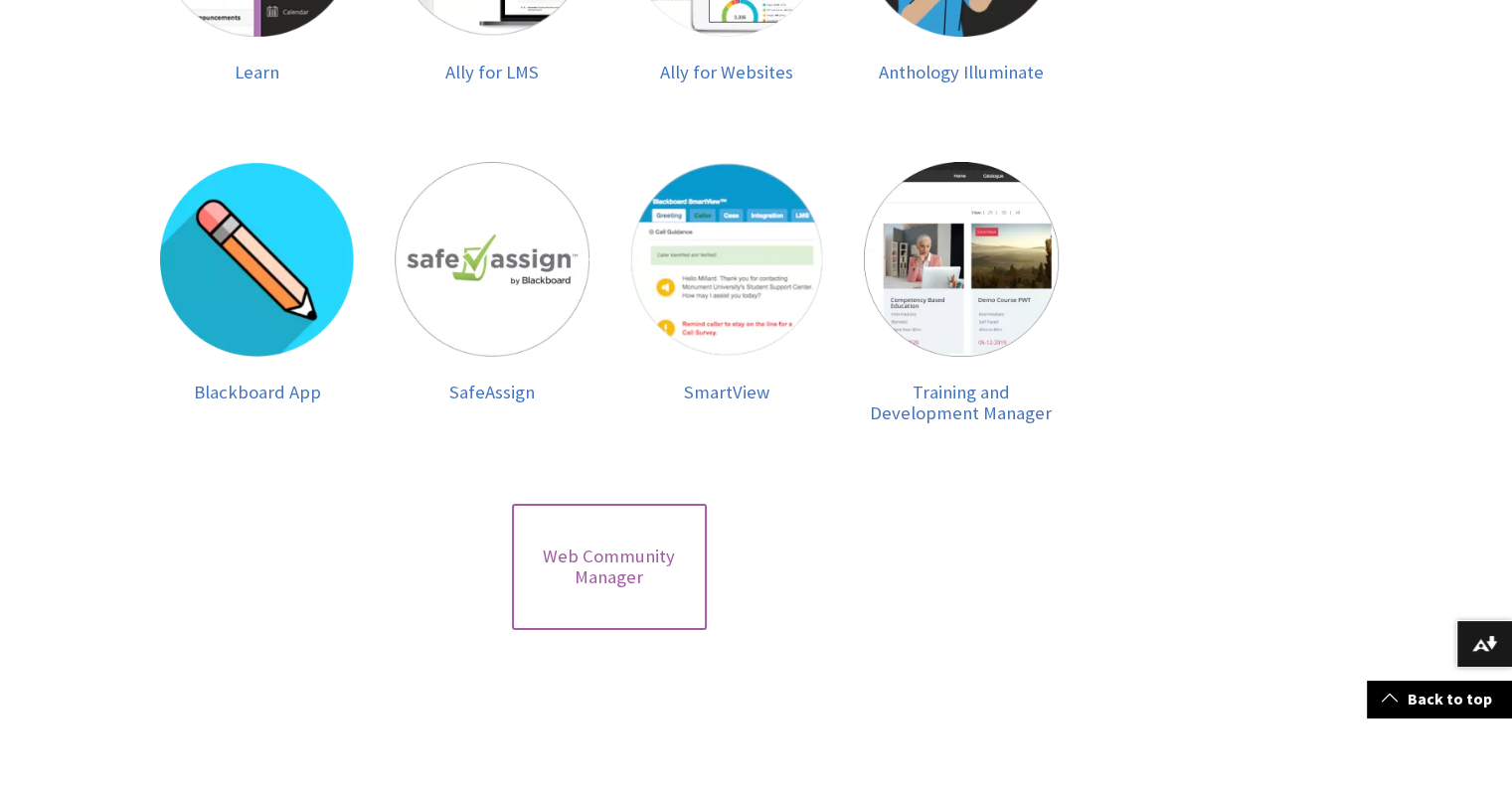 click on "Web Community Manager" at bounding box center (609, 566) 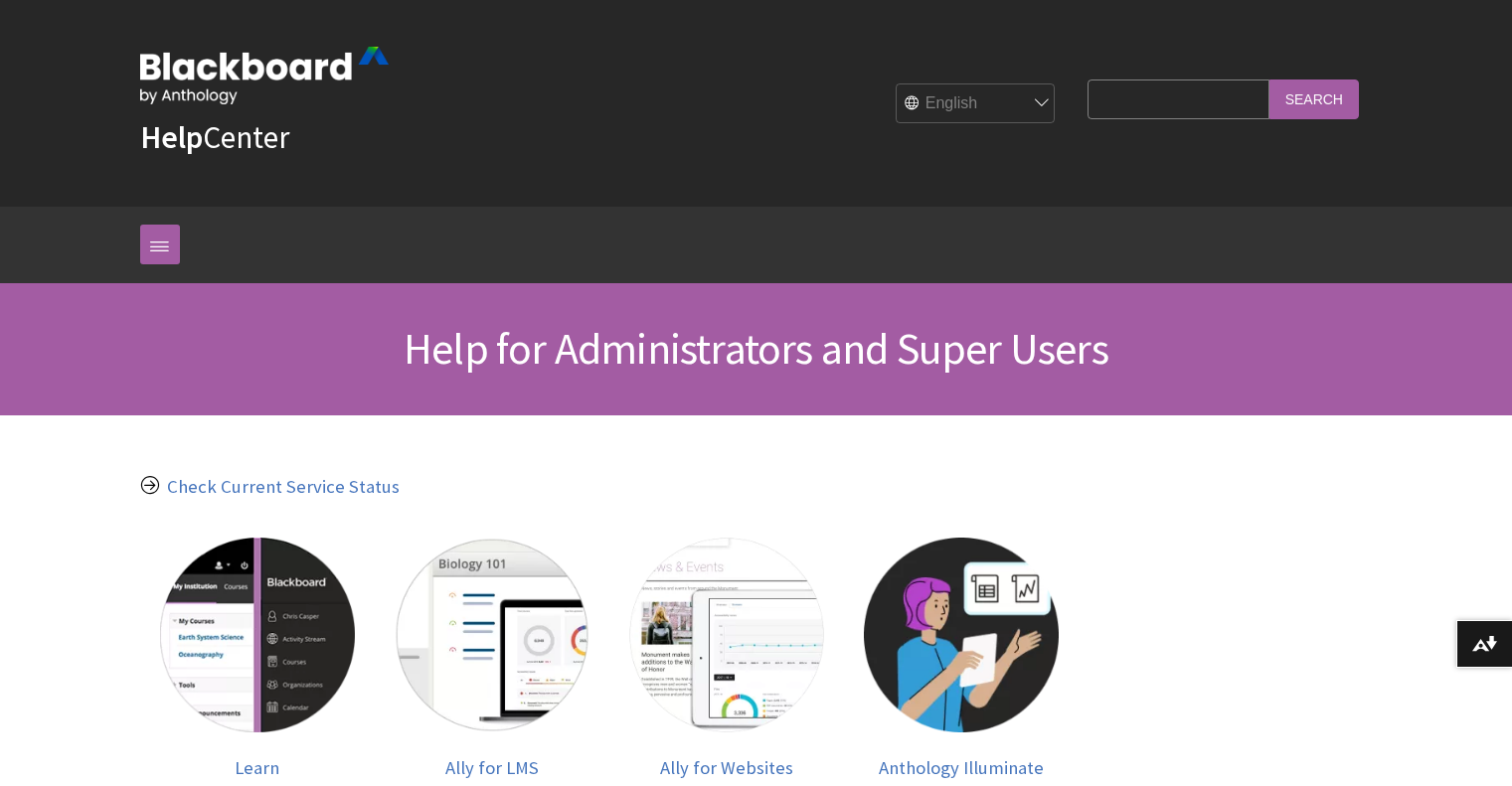 scroll, scrollTop: 696, scrollLeft: 0, axis: vertical 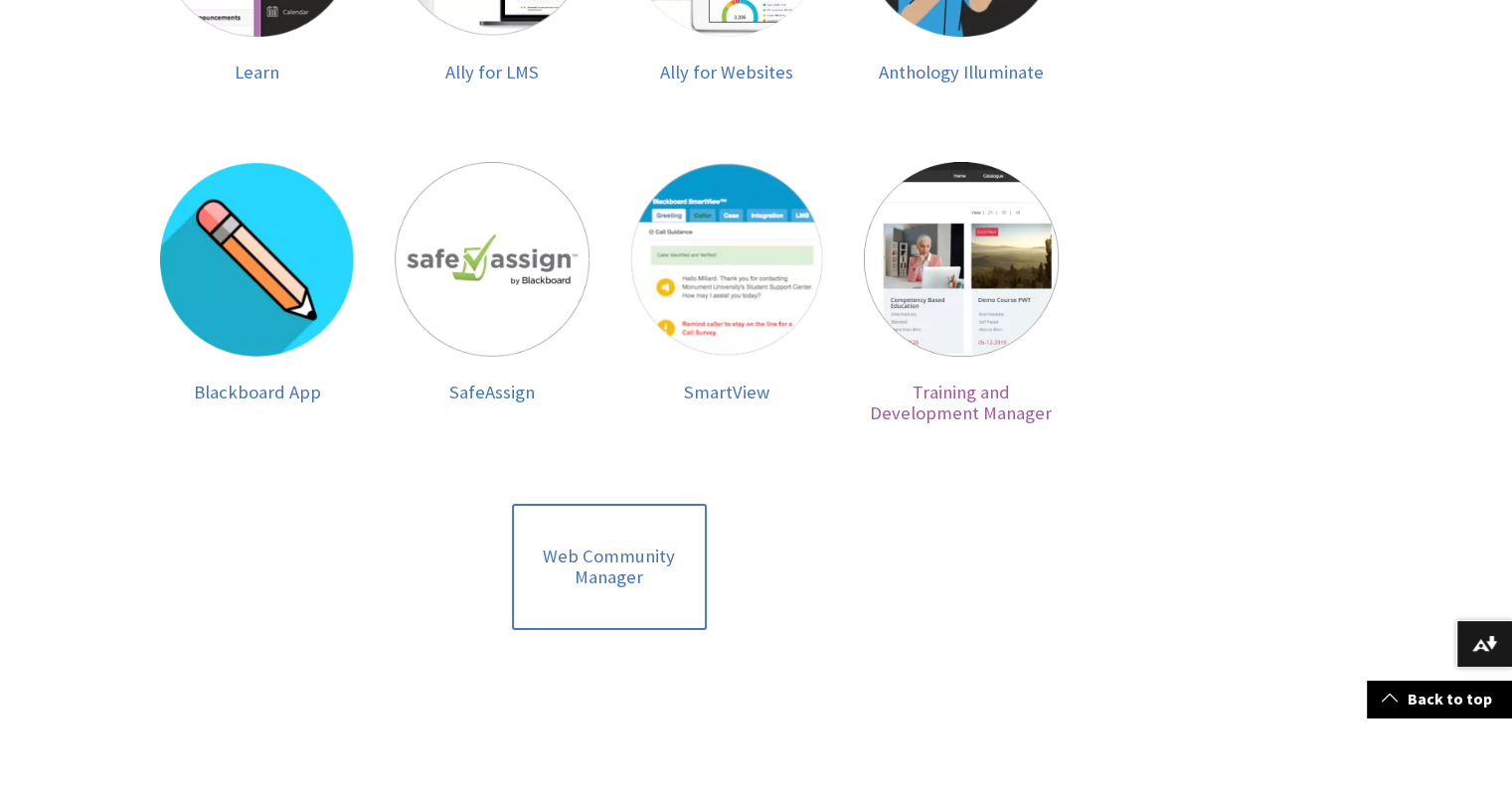 click at bounding box center [961, 259] 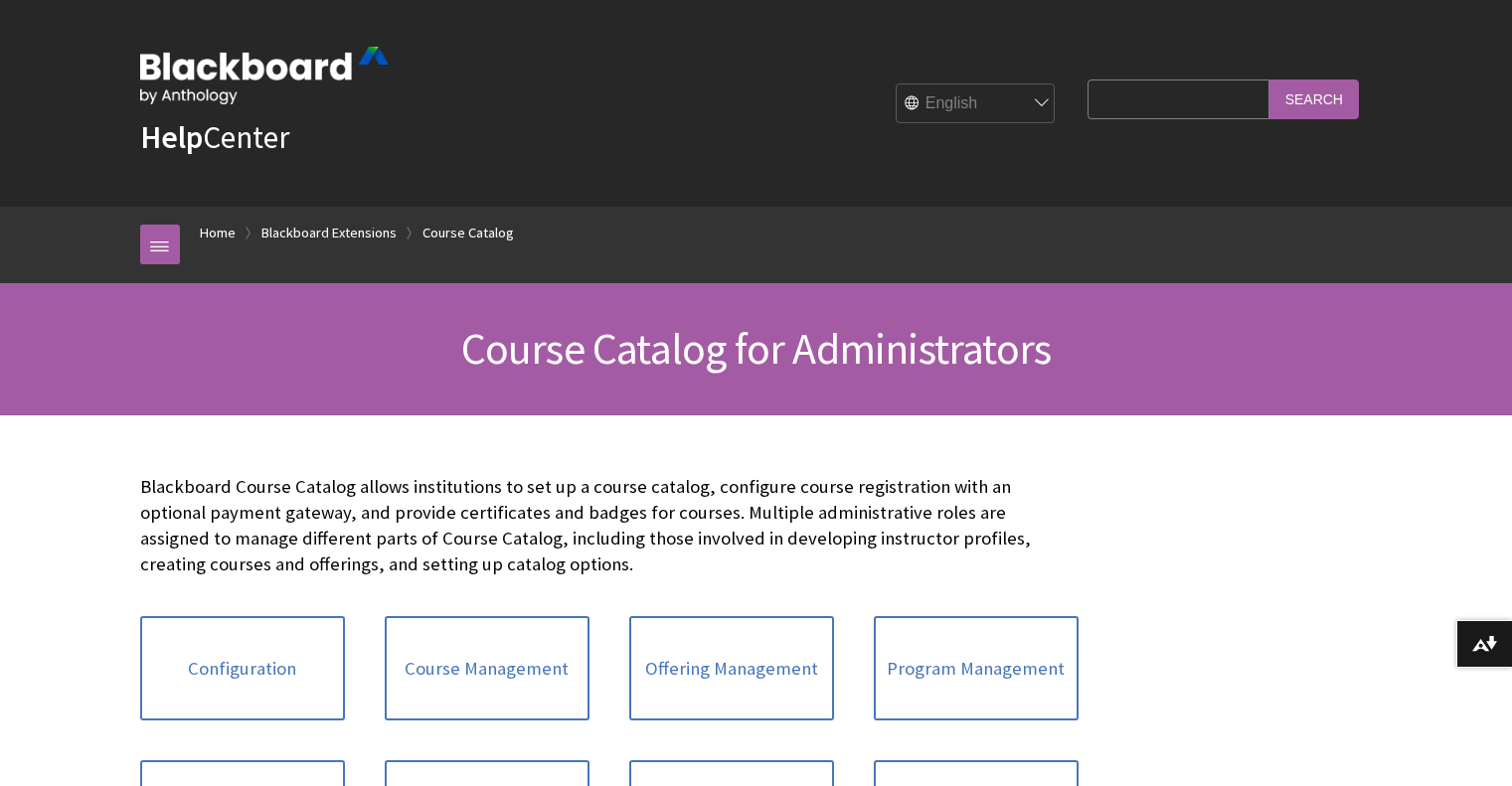 scroll, scrollTop: 0, scrollLeft: 0, axis: both 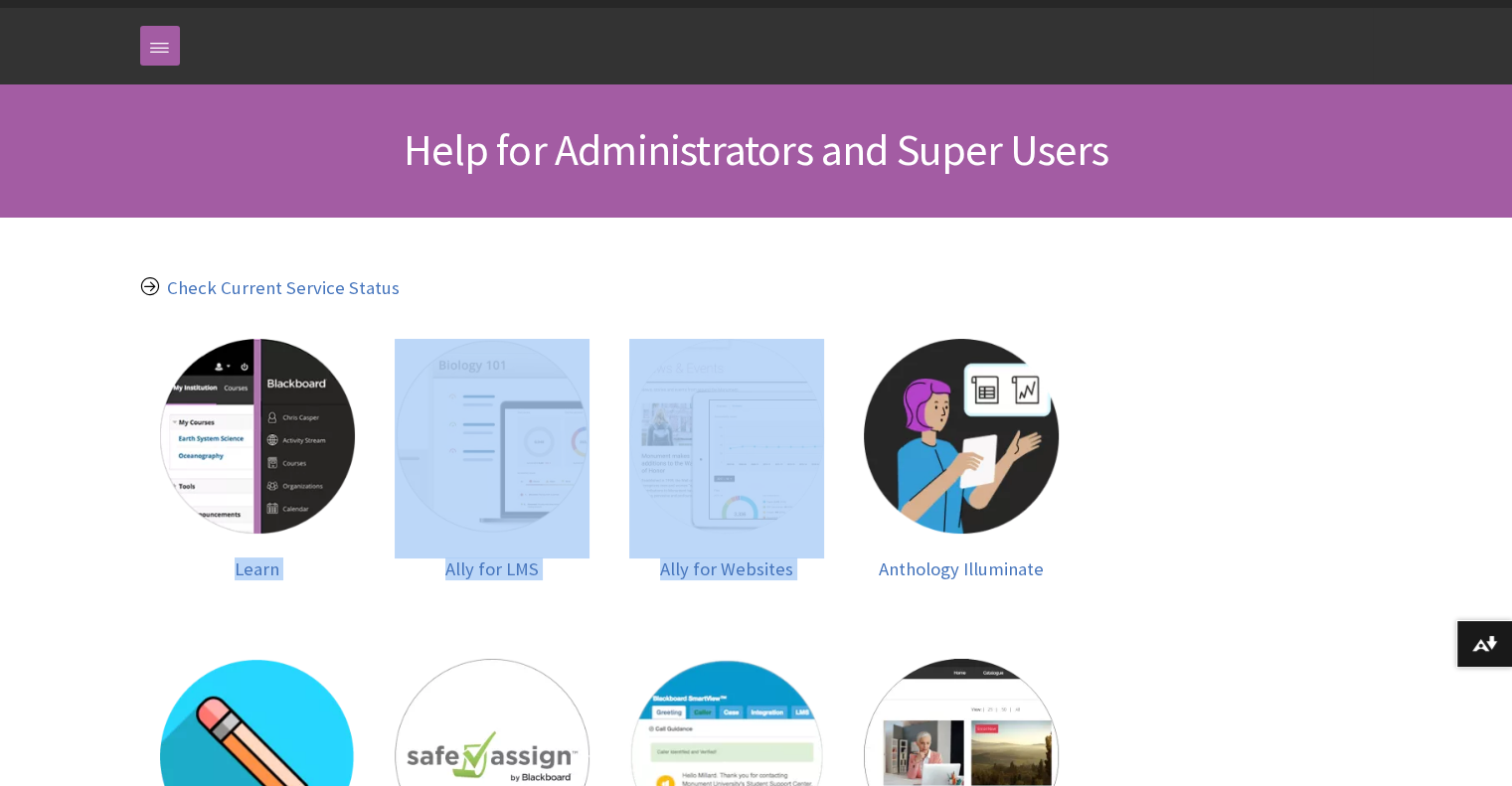 drag, startPoint x: 1101, startPoint y: 313, endPoint x: 58, endPoint y: 545, distance: 1068.491 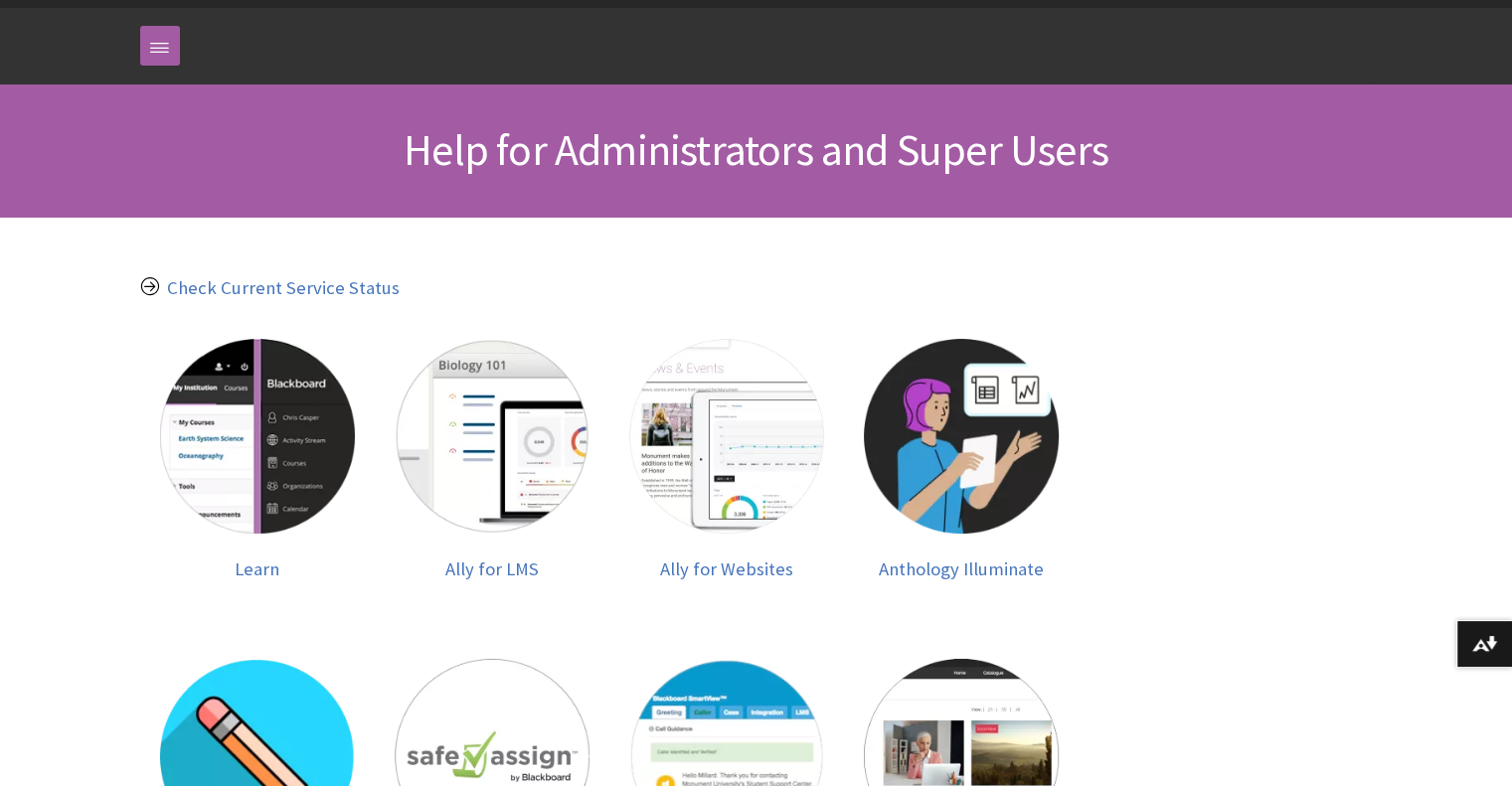 click on "Skip to main content
Help  Center
English عربية Català Cymraeg Deutsch Español Suomi Français עברית Italiano 日本語 한국어 Nederlands Norsk (Bokmål) Português, [GEOGRAPHIC_DATA] Русский Svenska Türkçe 简体中文 Français Canadien
Search Query
Search
Breadcrumb
Home
All Products
Playlists
Playlists" at bounding box center [756, 725] 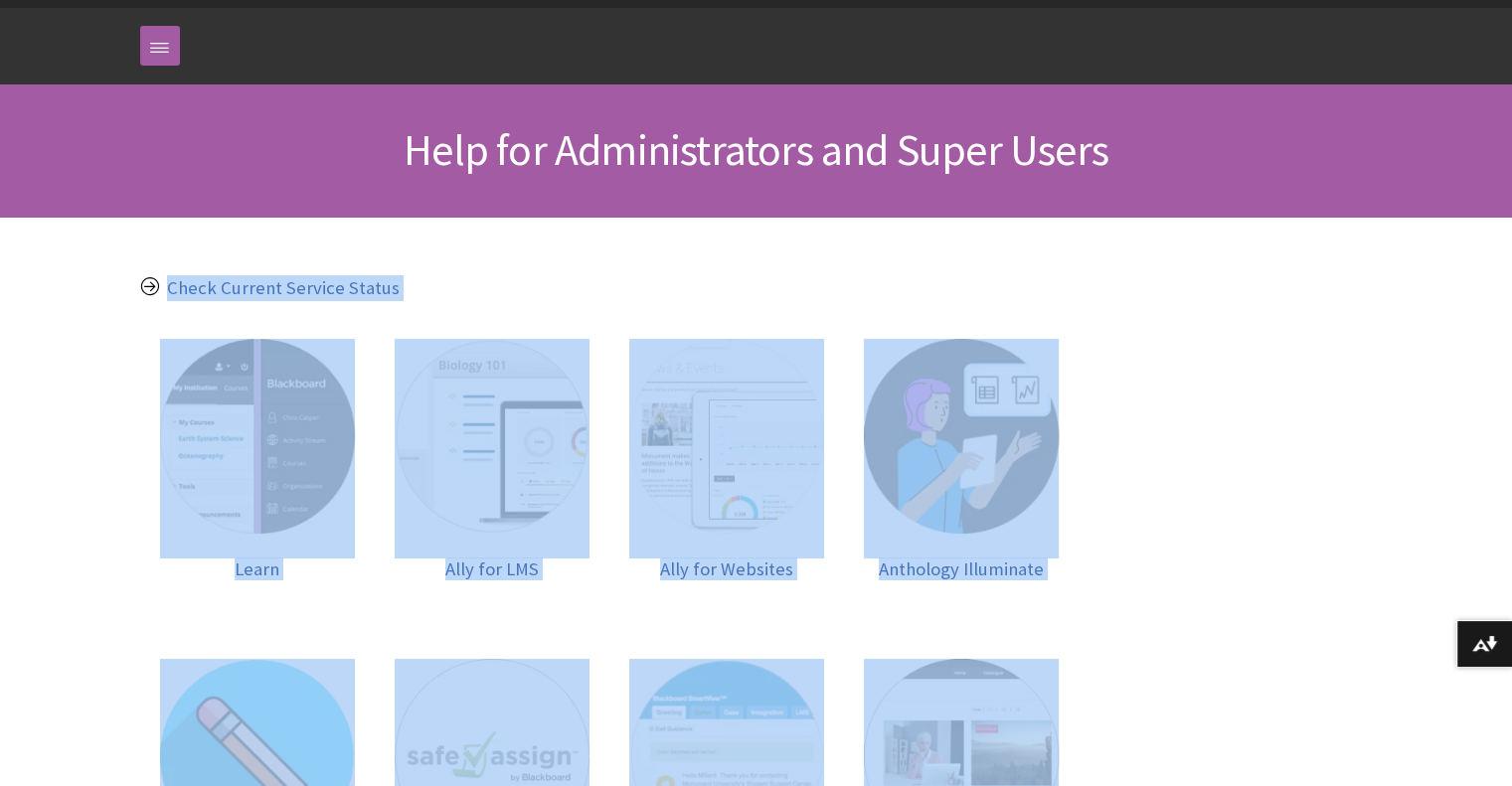 drag, startPoint x: 290, startPoint y: 304, endPoint x: 1176, endPoint y: 698, distance: 969.6556 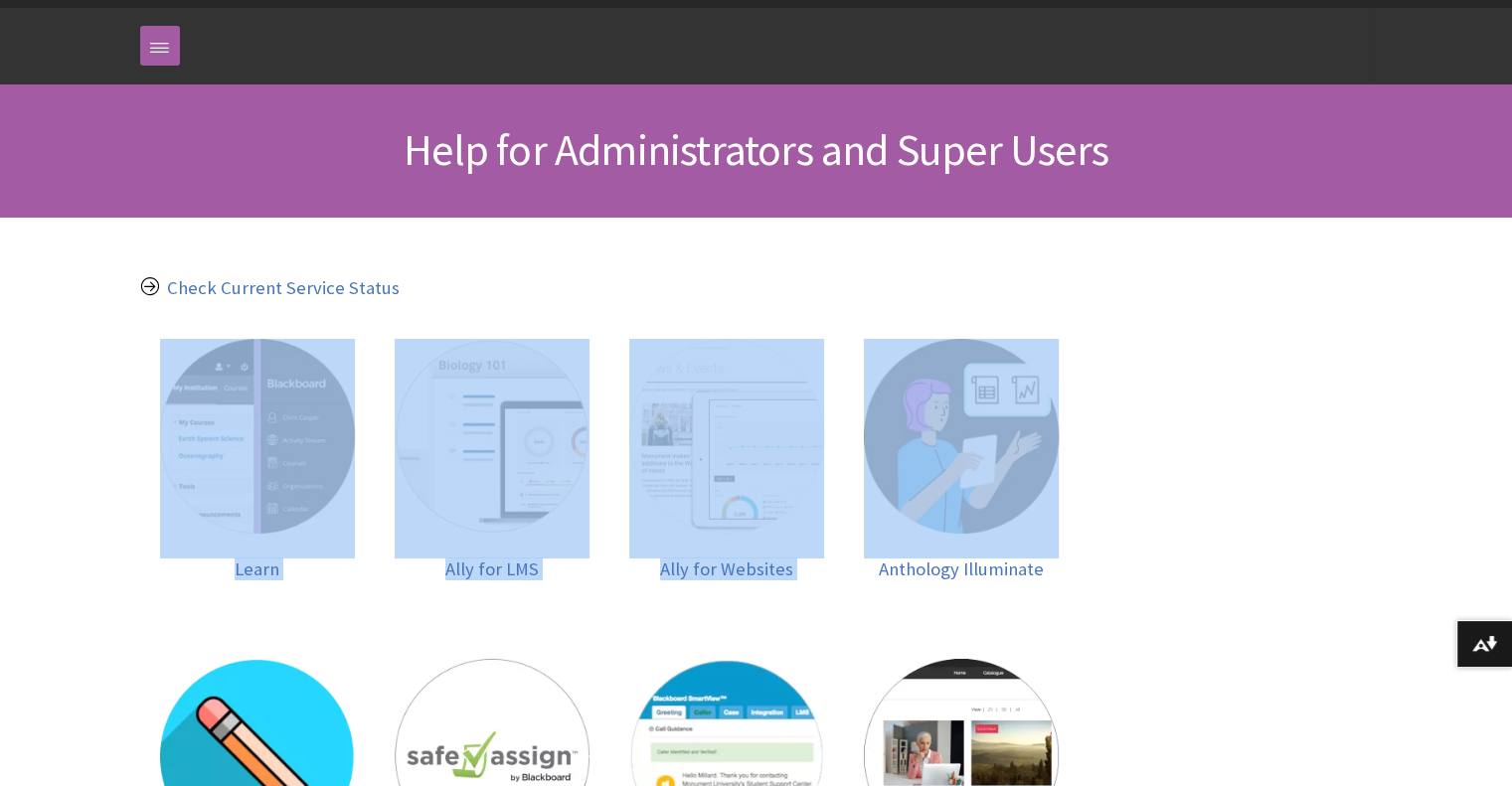 drag, startPoint x: 902, startPoint y: 539, endPoint x: 24, endPoint y: 251, distance: 924.02814 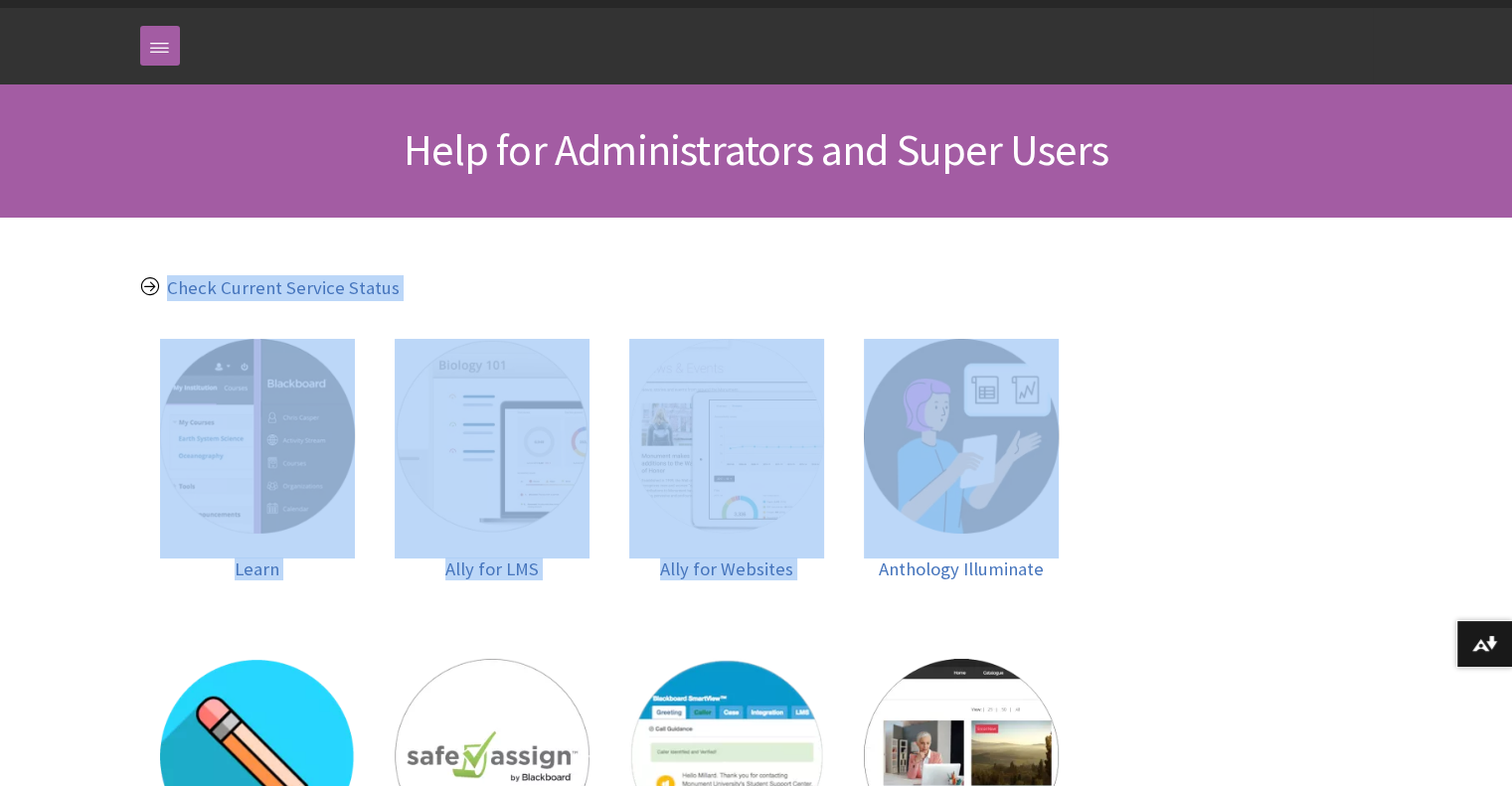 click on "Skip to main content
Help  Center
English عربية Català Cymraeg Deutsch Español Suomi Français עברית Italiano 日本語 한국어 Nederlands Norsk (Bokmål) Português, [GEOGRAPHIC_DATA] Русский Svenska Türkçe 简体中文 Français Canadien
Search Query
Search
Breadcrumb
Home
All Products
Playlists
Playlists" at bounding box center (756, 725) 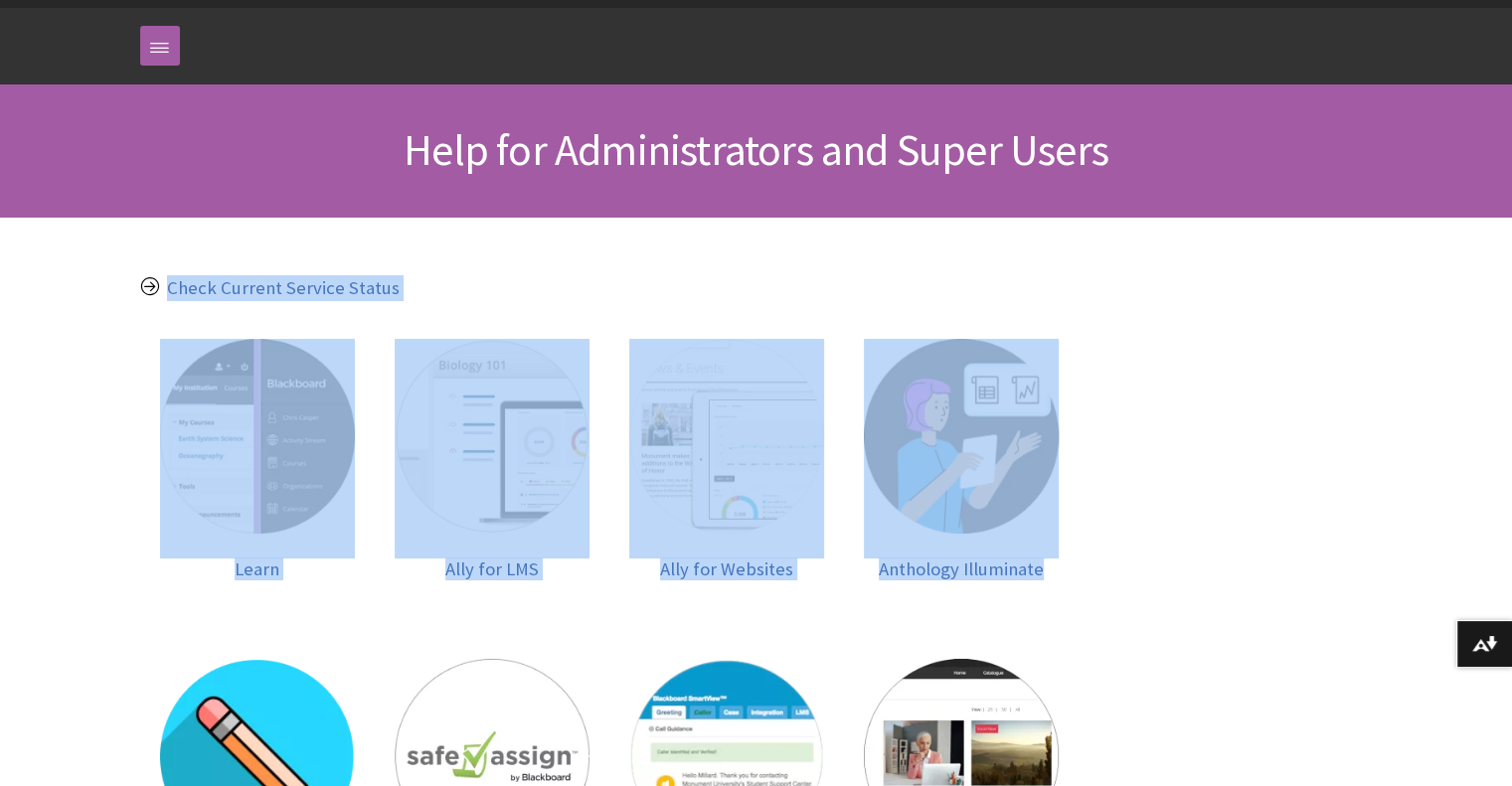 drag, startPoint x: 171, startPoint y: 281, endPoint x: 1171, endPoint y: 591, distance: 1046.9479 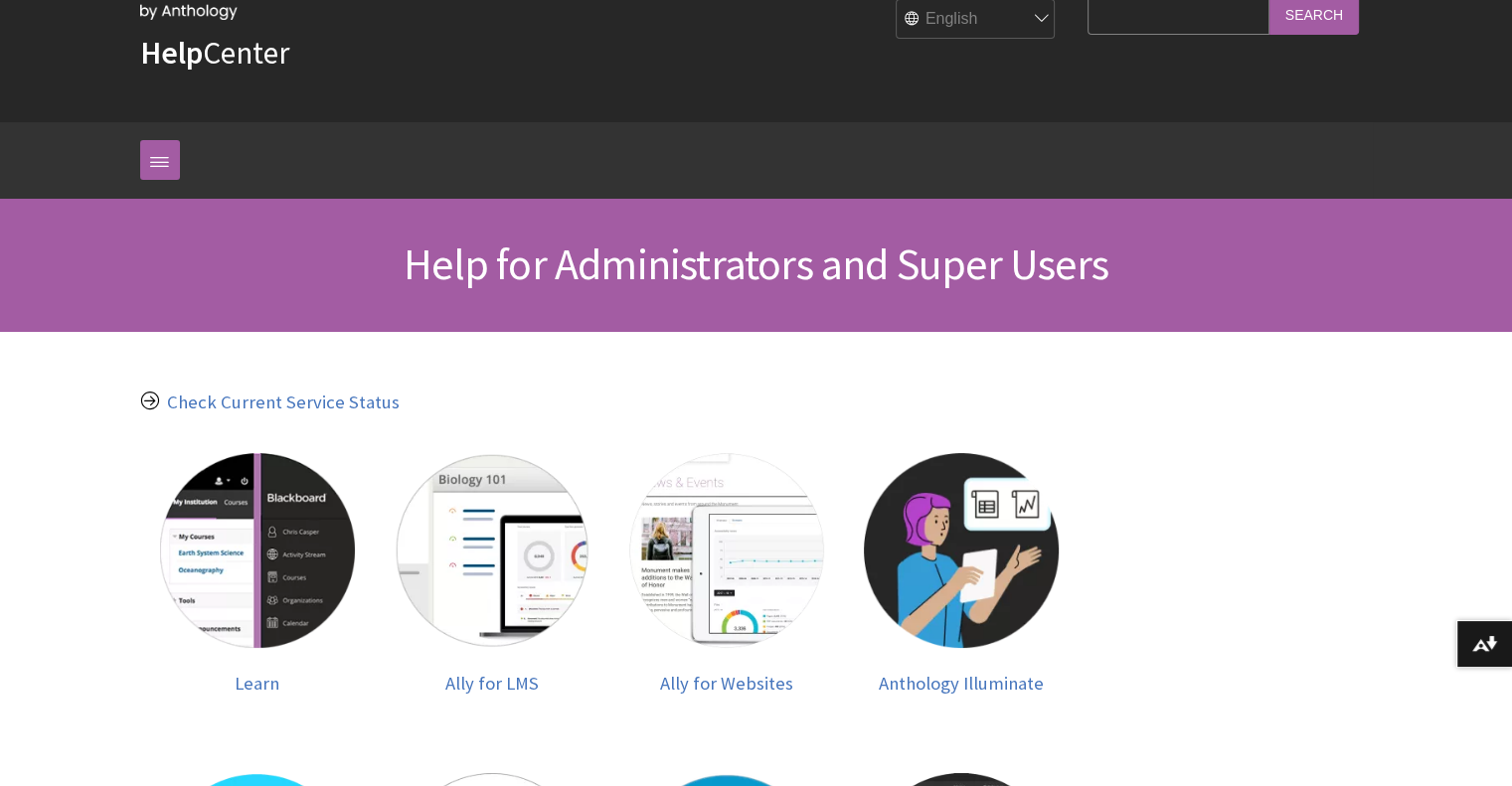 scroll, scrollTop: 0, scrollLeft: 0, axis: both 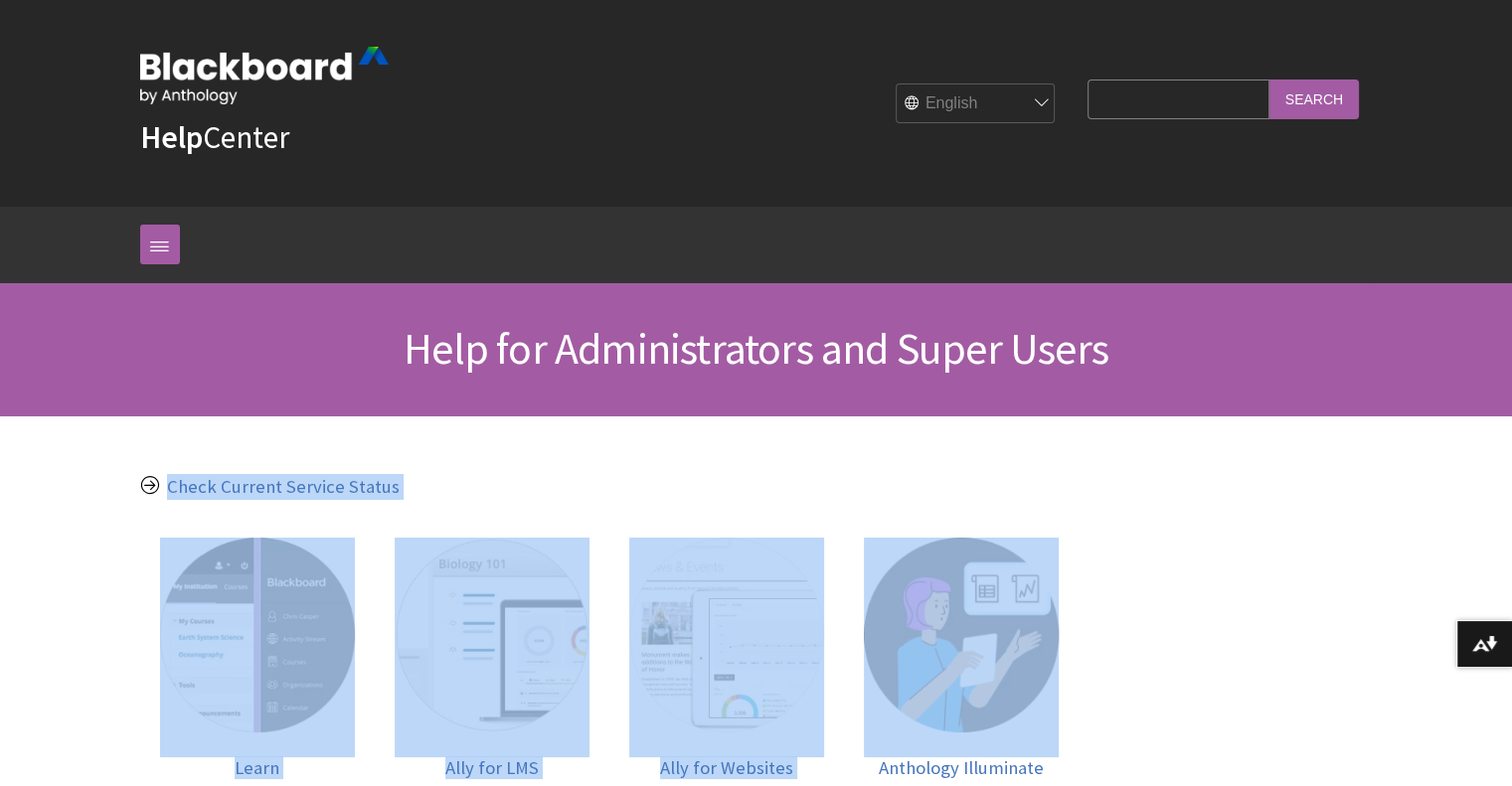 drag, startPoint x: 95, startPoint y: 472, endPoint x: 1197, endPoint y: 607, distance: 1110.2383 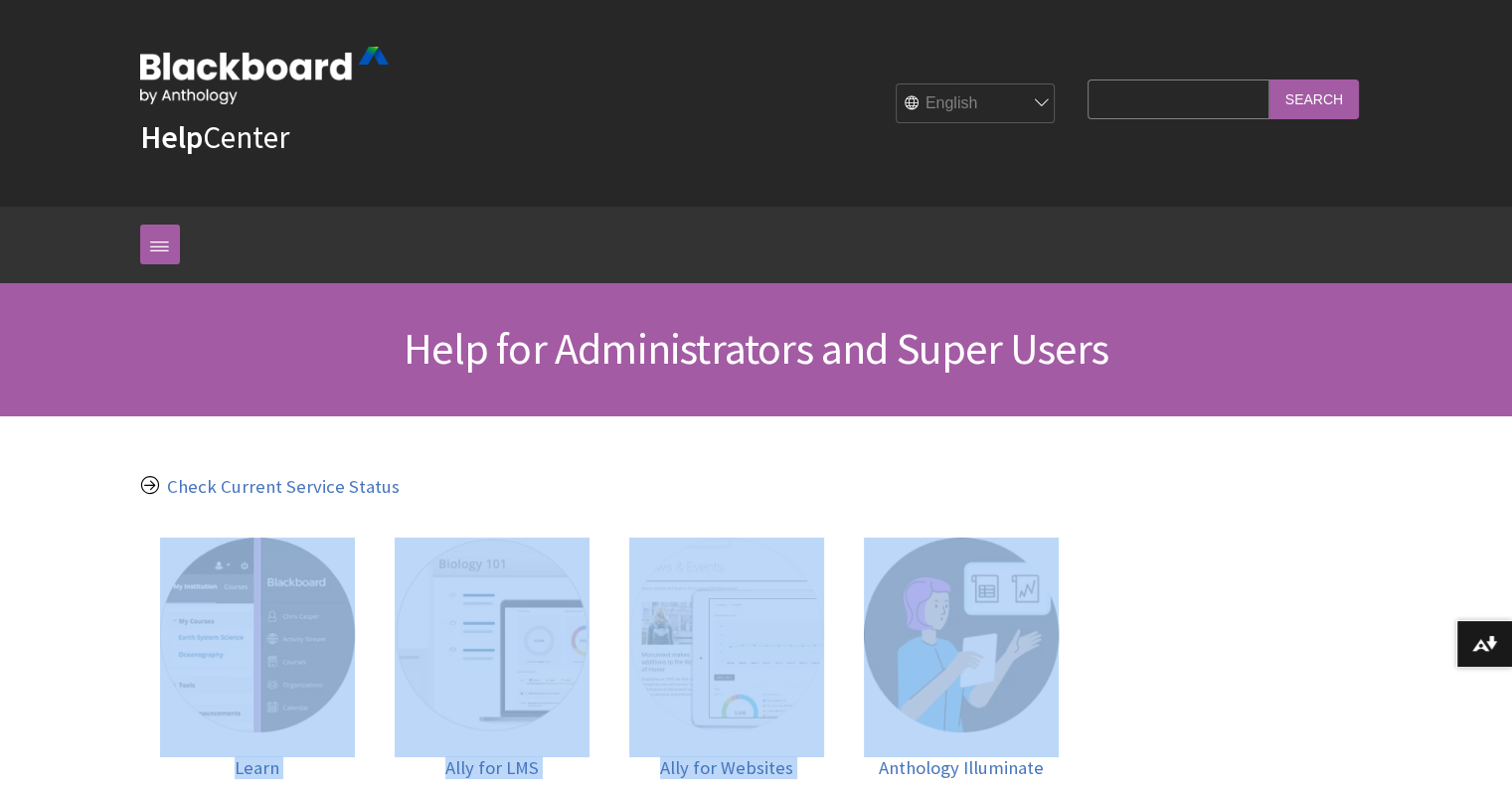 drag, startPoint x: 1166, startPoint y: 548, endPoint x: -5, endPoint y: 723, distance: 1184.0042 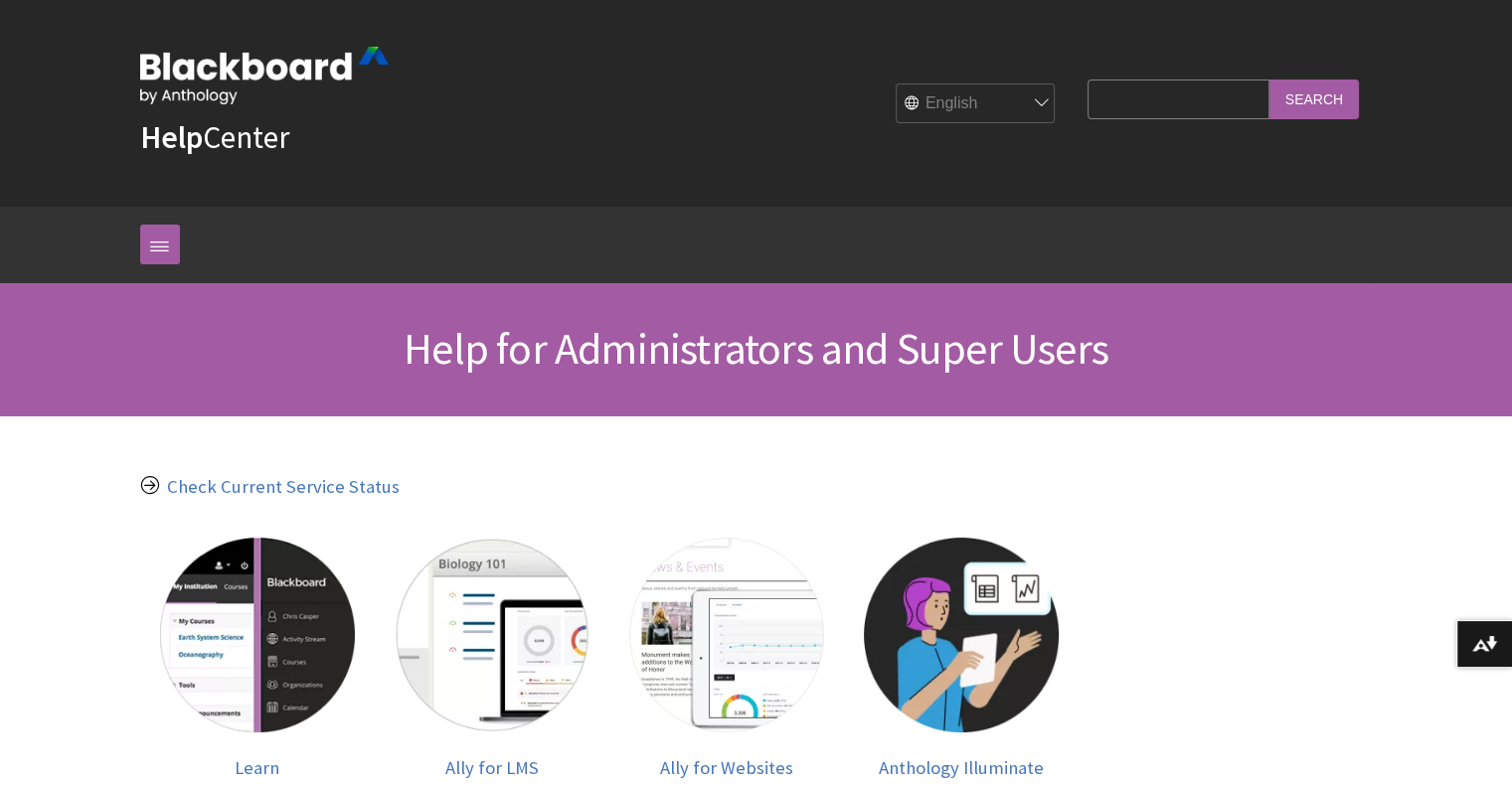 click on "Skip to main content
Help  Center
English عربية Català Cymraeg Deutsch Español Suomi Français עברית Italiano 日本語 한국어 Nederlands Norsk (Bokmål) Português, [GEOGRAPHIC_DATA] Русский Svenska Türkçe 简体中文 Français Canadien
Search Query
Search
Breadcrumb
Home
All Products
Playlists
Playlists" at bounding box center [756, 924] 